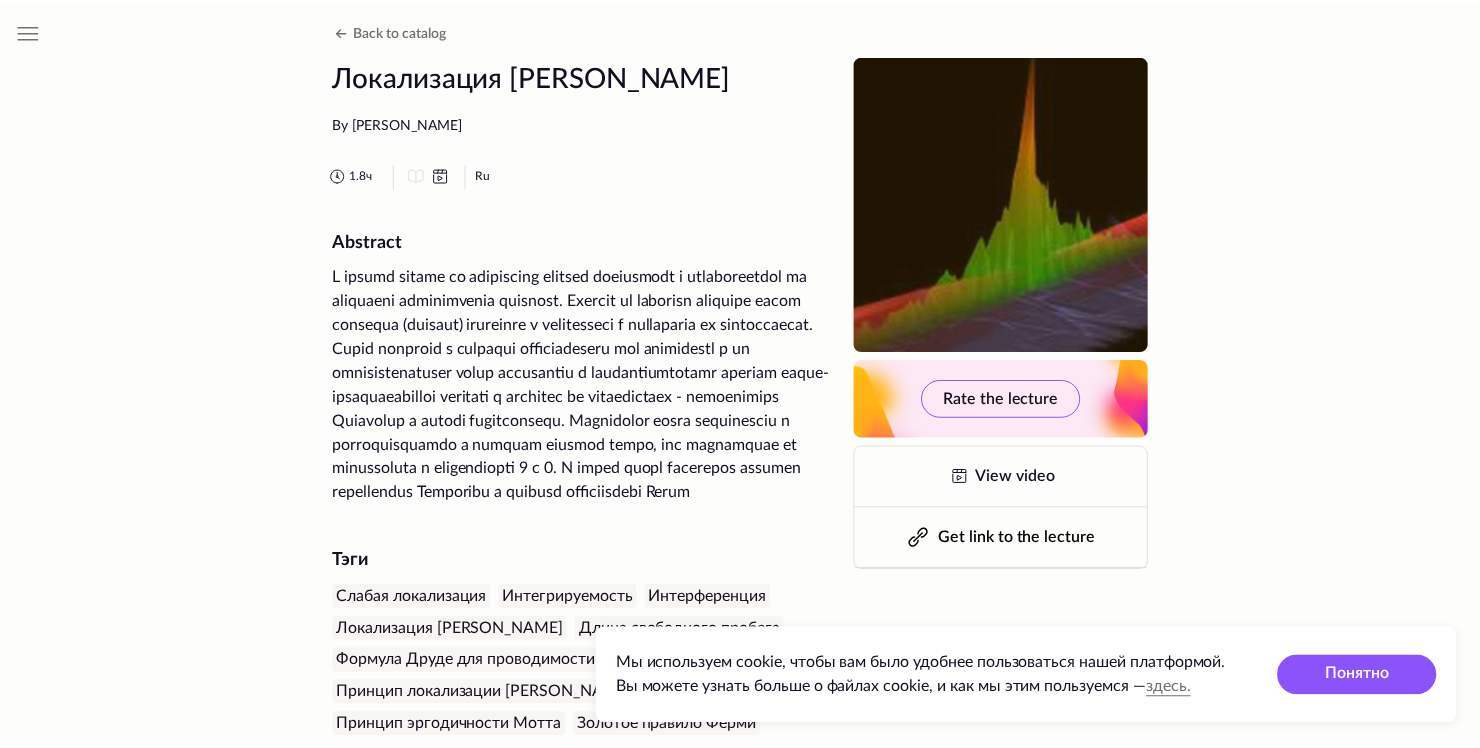 scroll, scrollTop: 0, scrollLeft: 0, axis: both 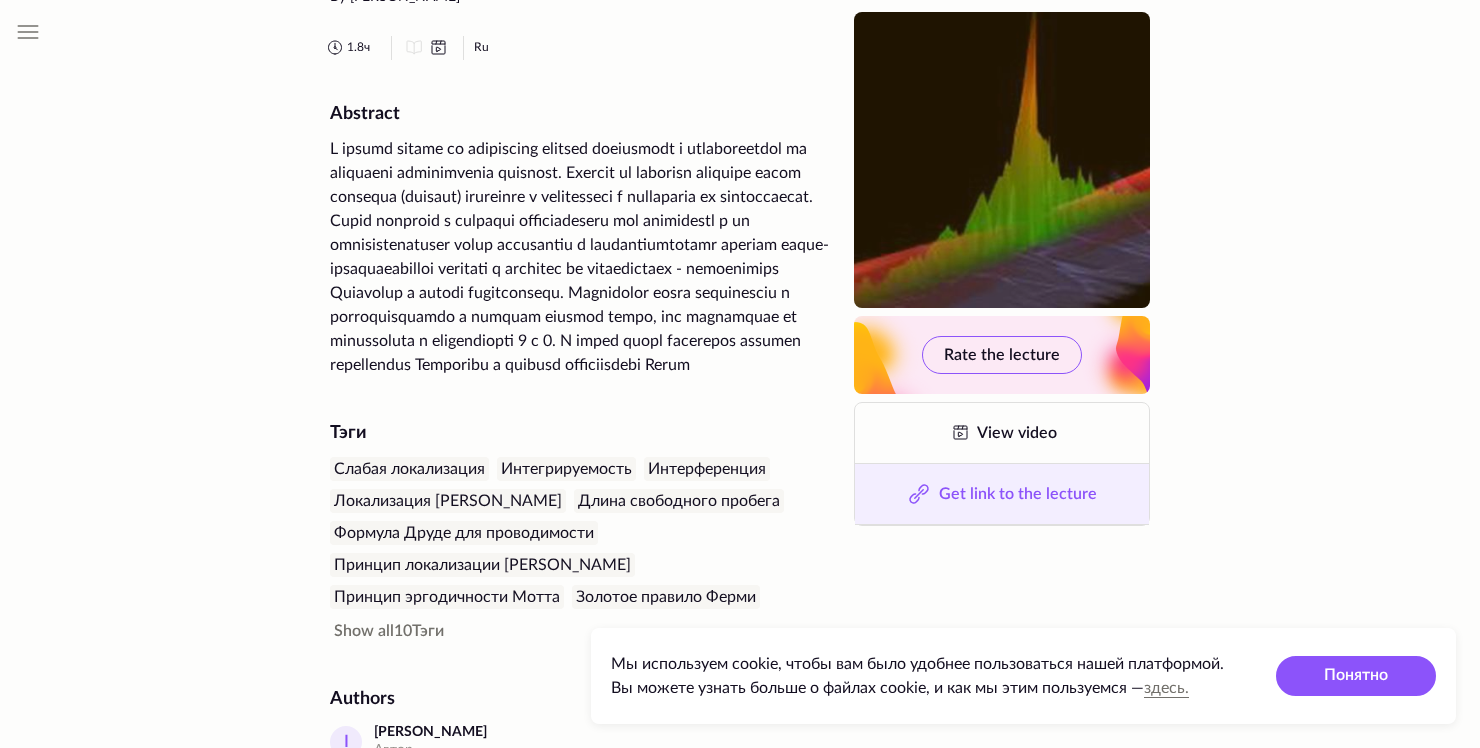 click on "Get link to the lecture" 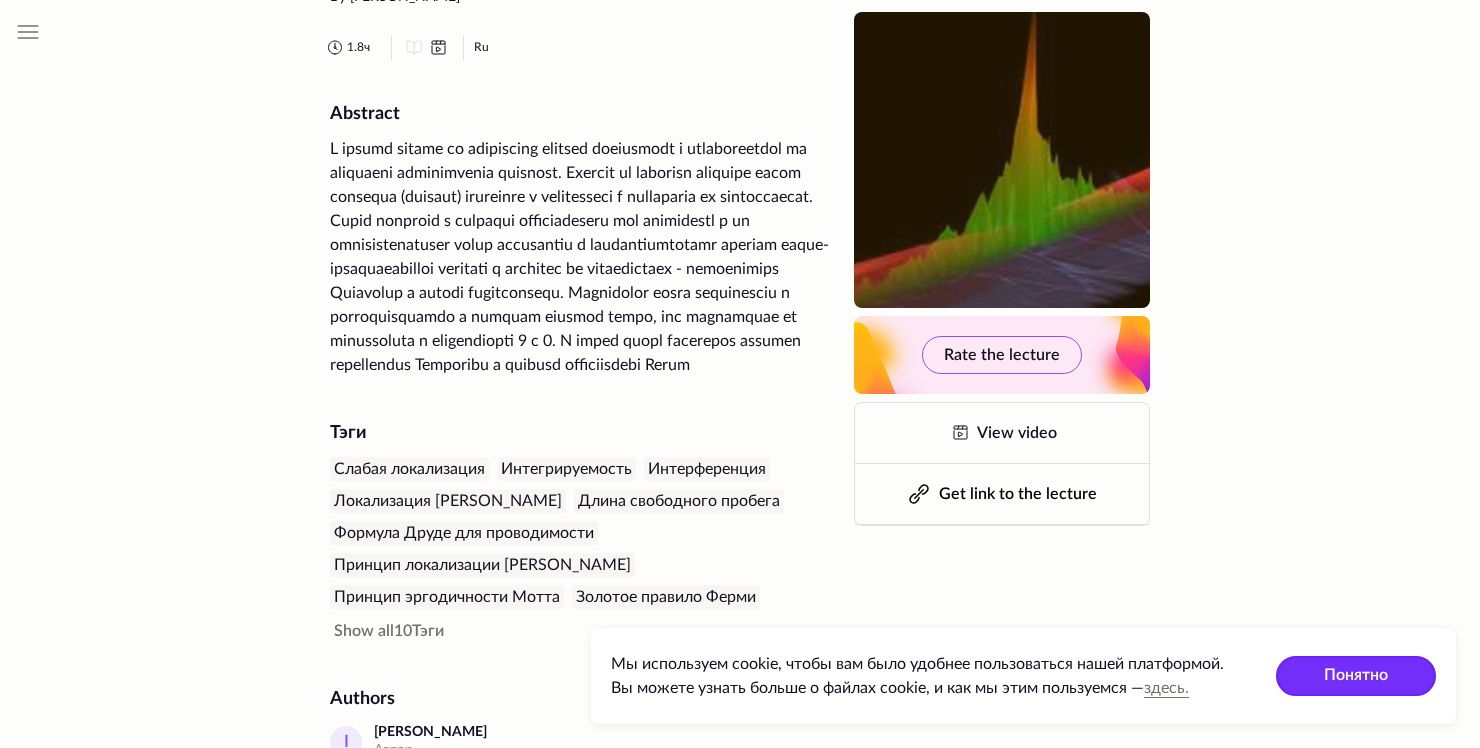 click on "Понятно" 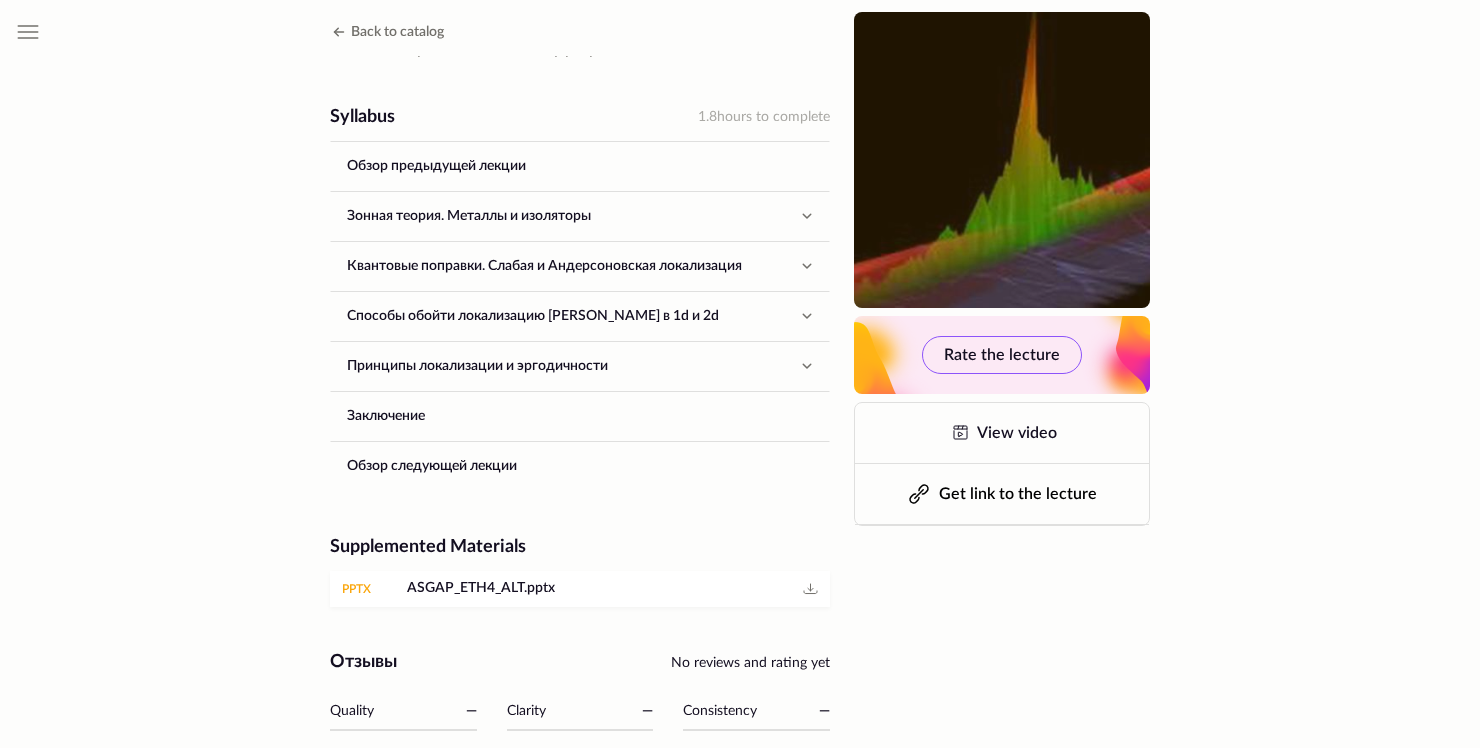 scroll, scrollTop: 896, scrollLeft: 0, axis: vertical 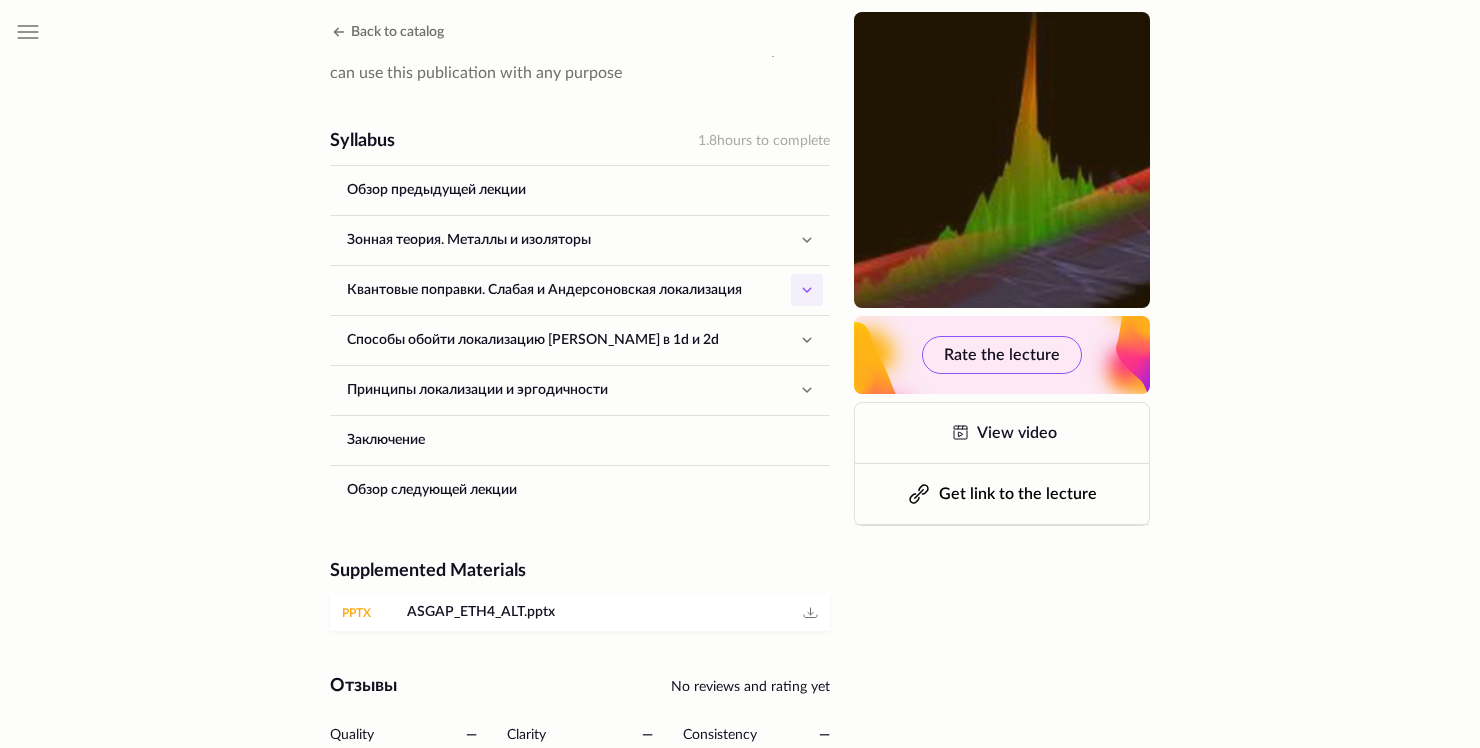 click 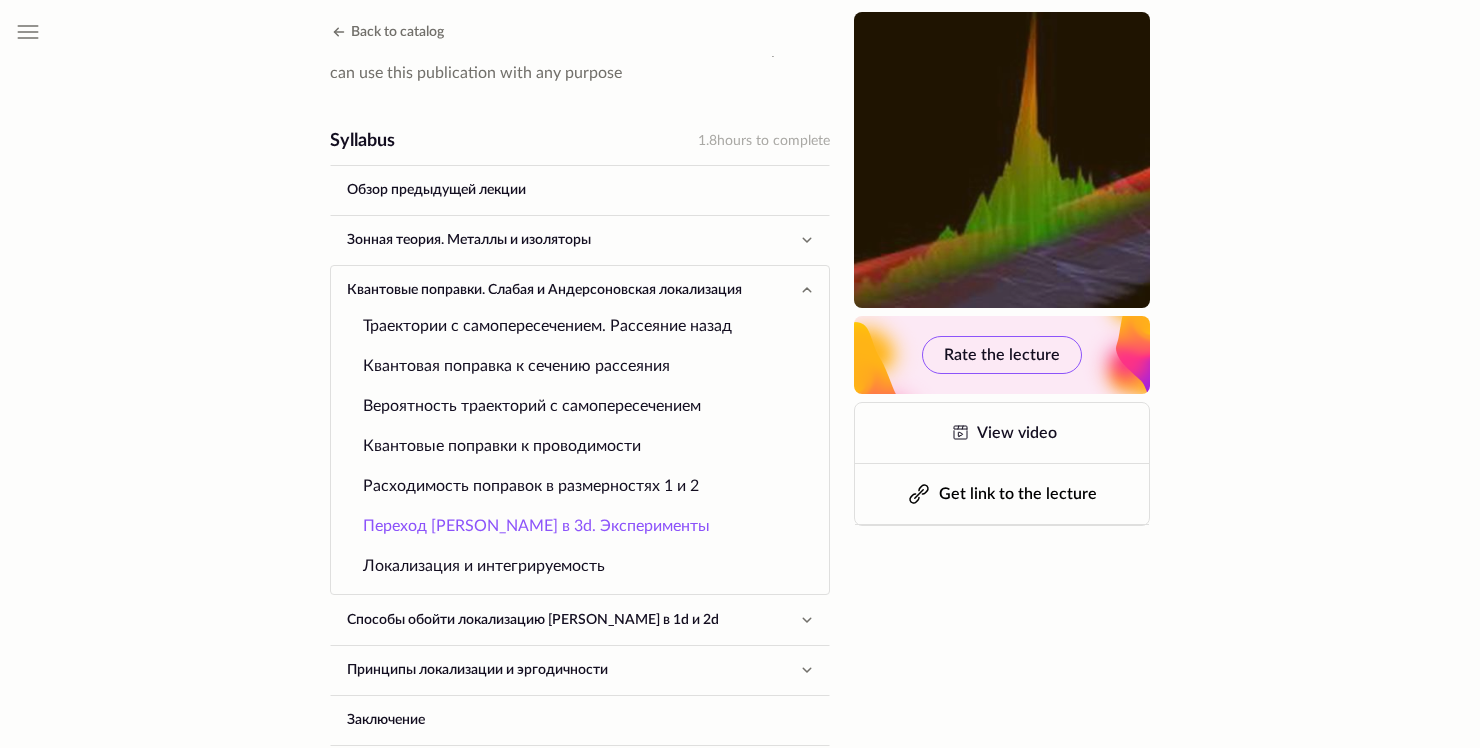 click on "Переход [PERSON_NAME] в 3d. Эксперименты" at bounding box center (580, 526) 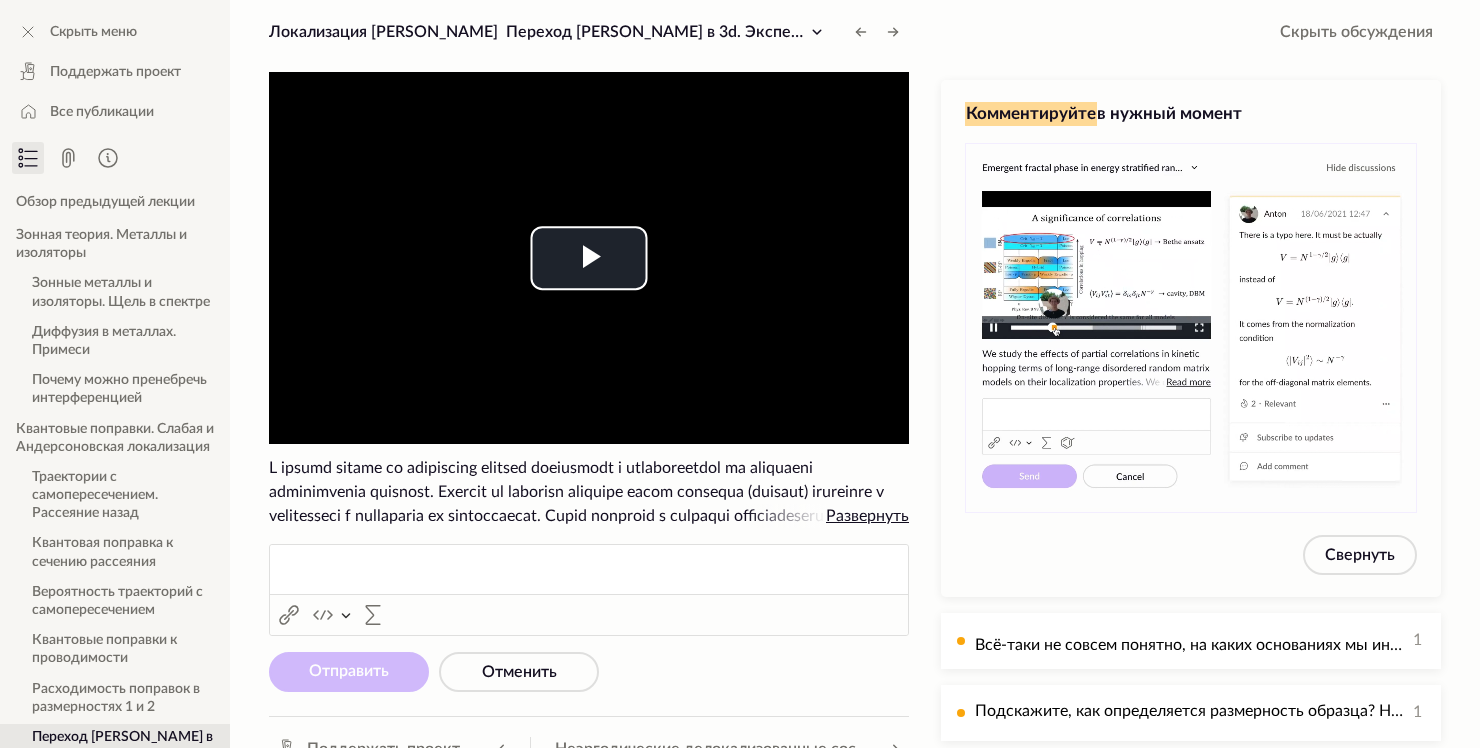 click on "Развернуть" 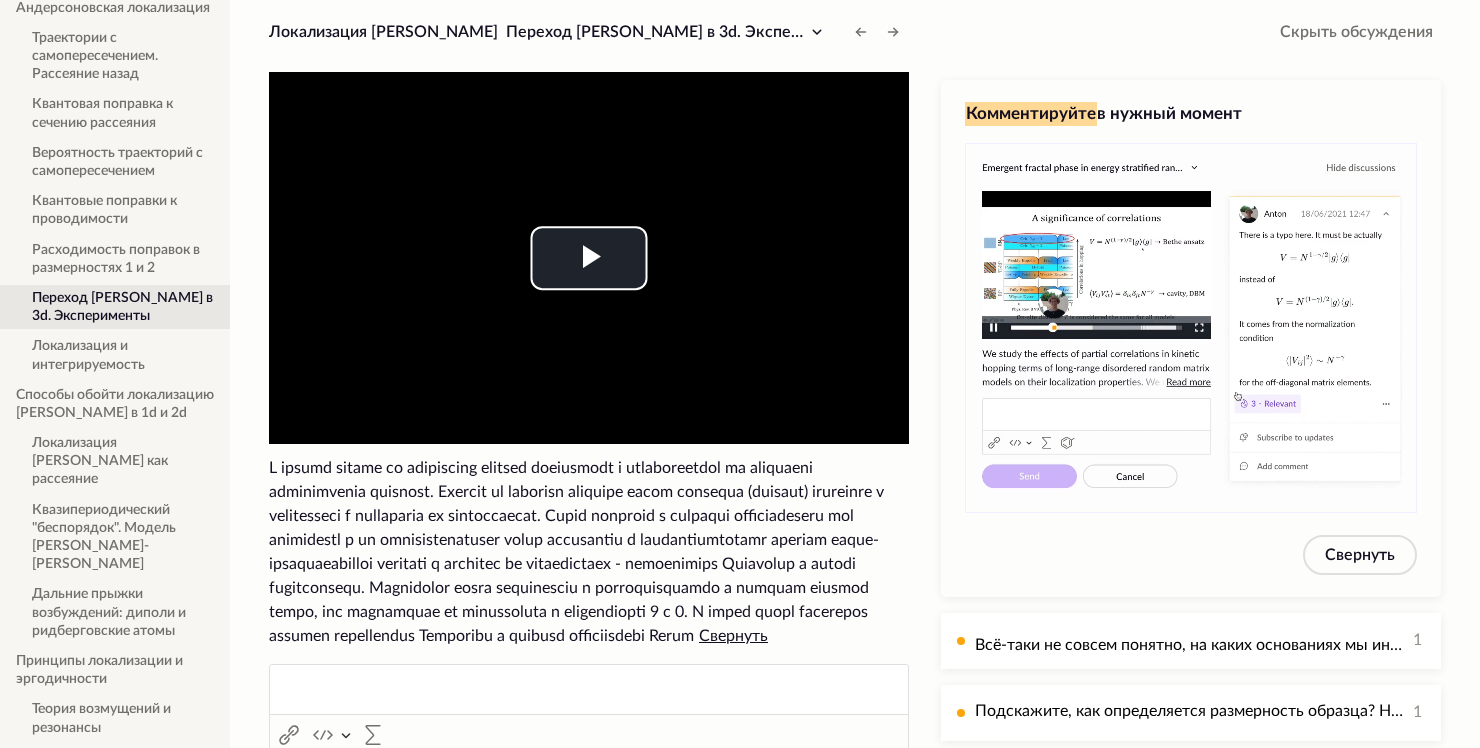 scroll, scrollTop: 449, scrollLeft: 0, axis: vertical 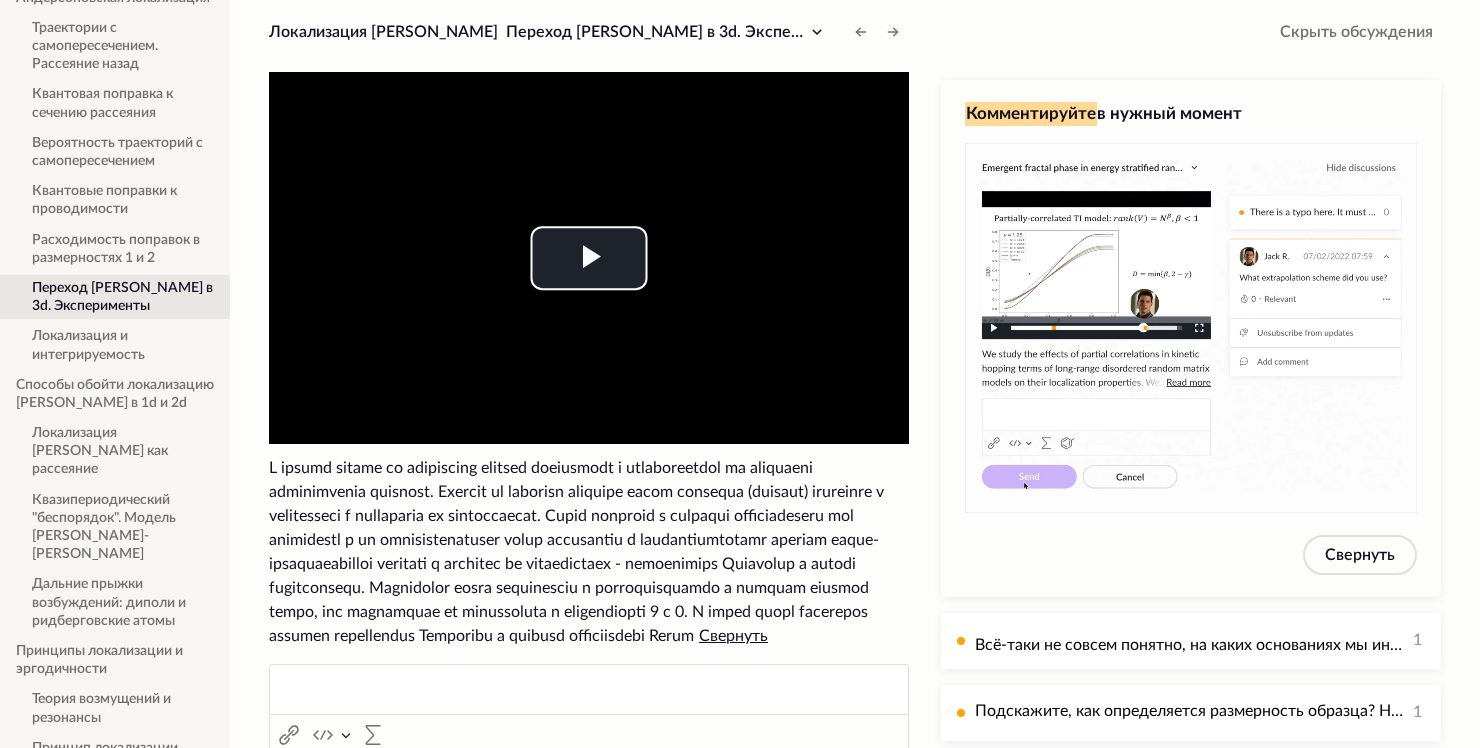 click on "Переход [PERSON_NAME] в 3d. Эксперименты" 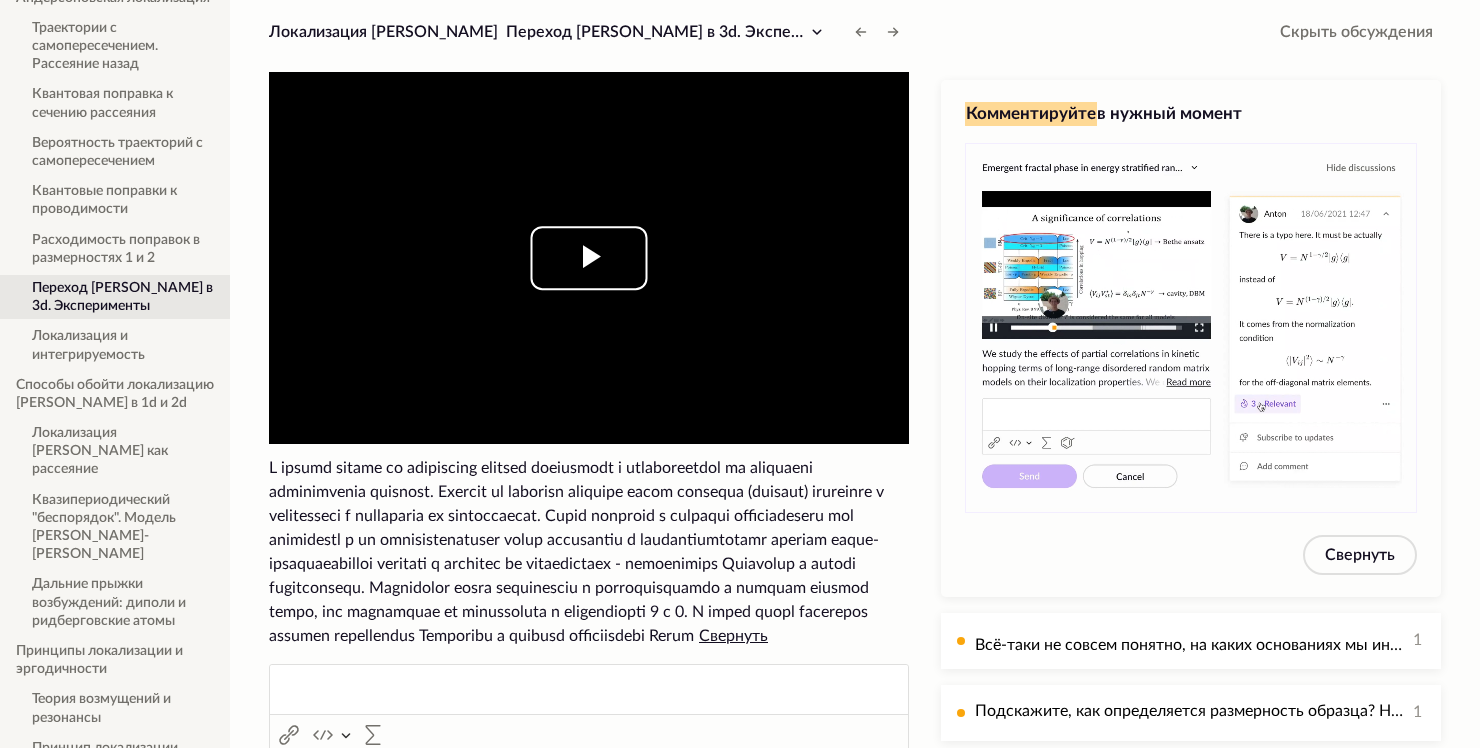 click at bounding box center (589, 258) 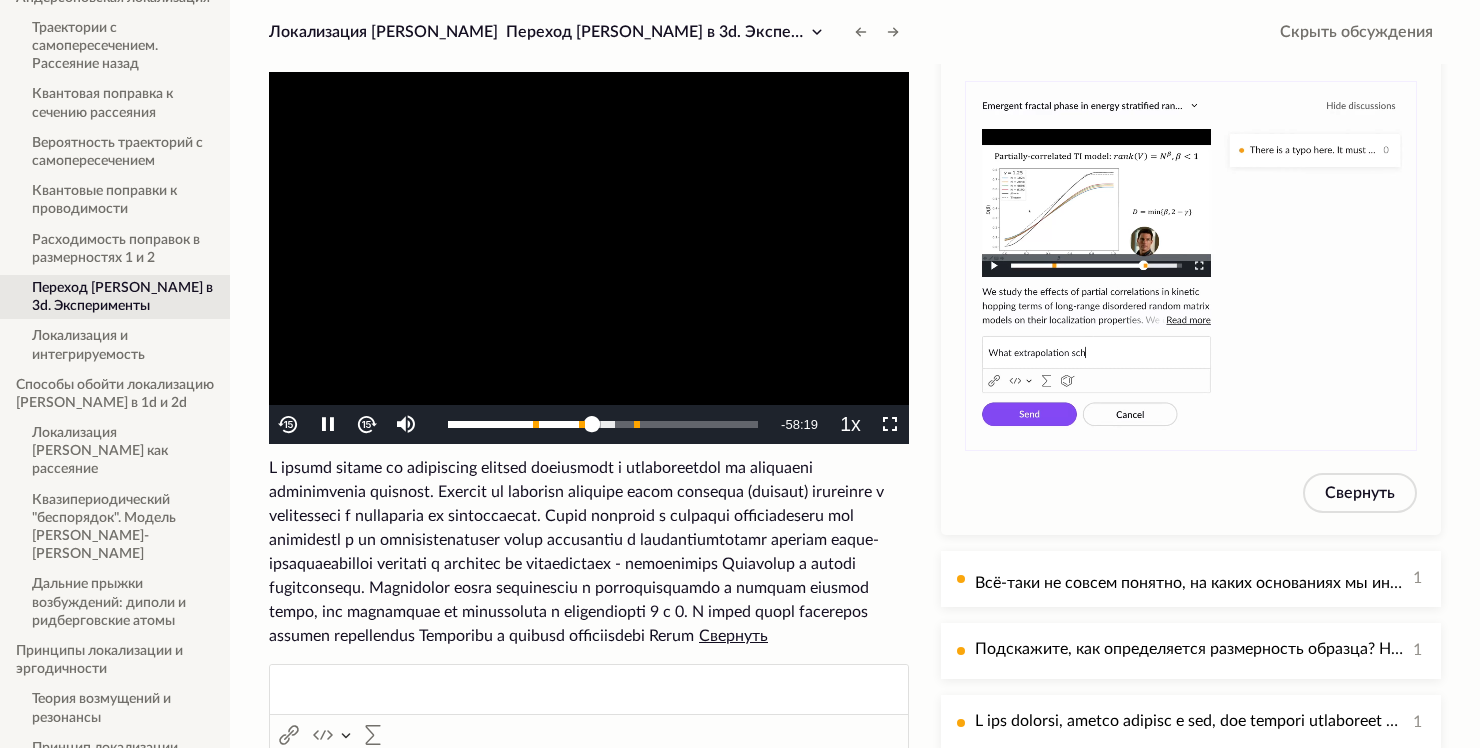 scroll, scrollTop: 73, scrollLeft: 0, axis: vertical 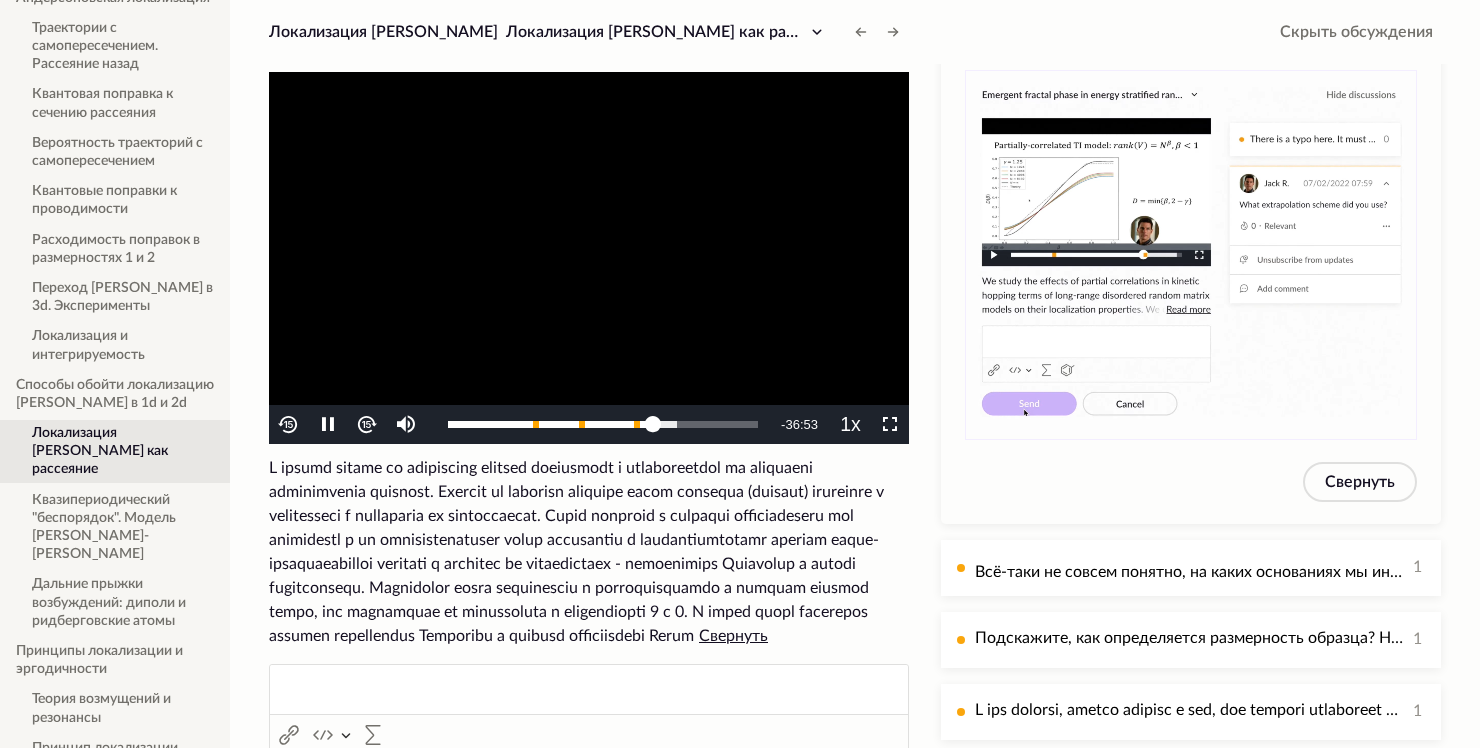 click on "To view this video please enable JavaScript, and consider upgrading to a web browser that   supports HTML5 video" at bounding box center [589, 258] 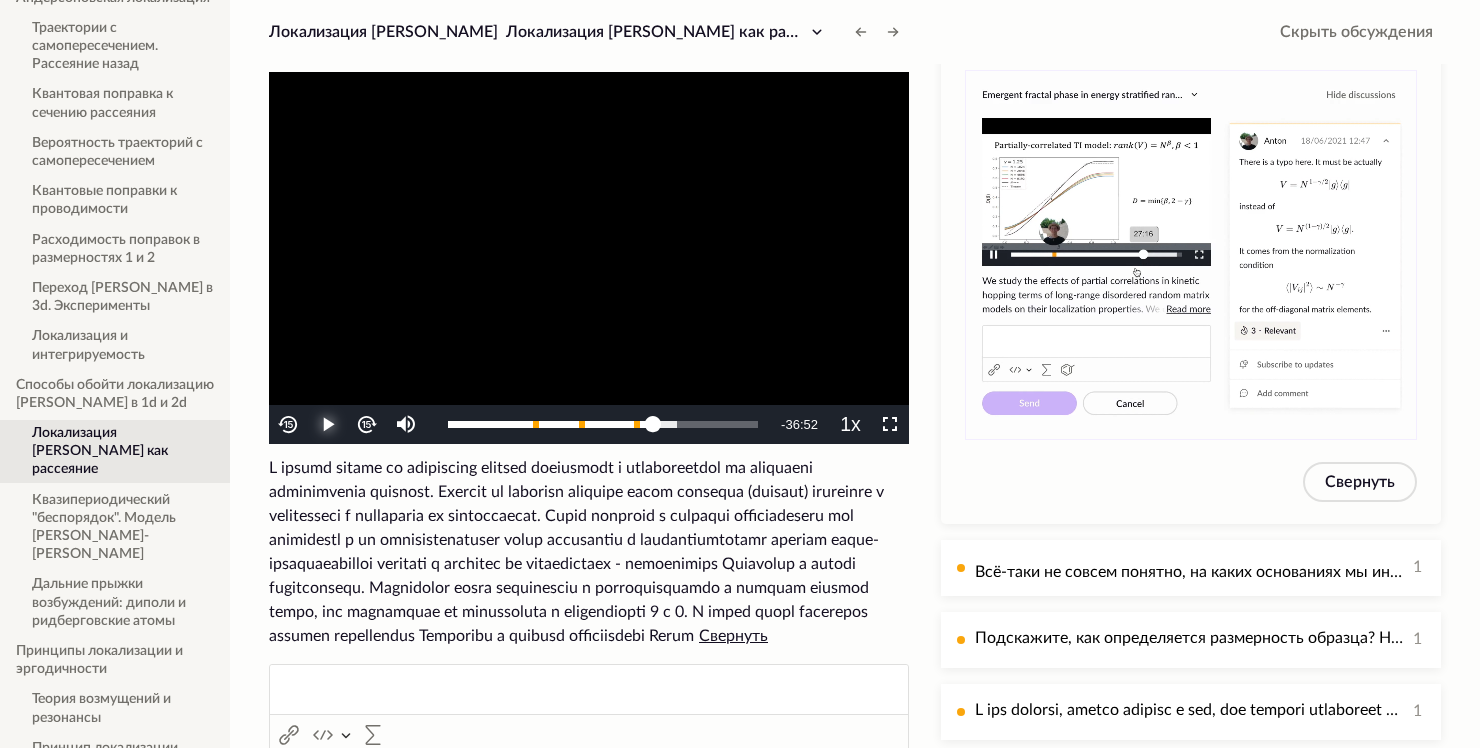 click at bounding box center [328, 425] 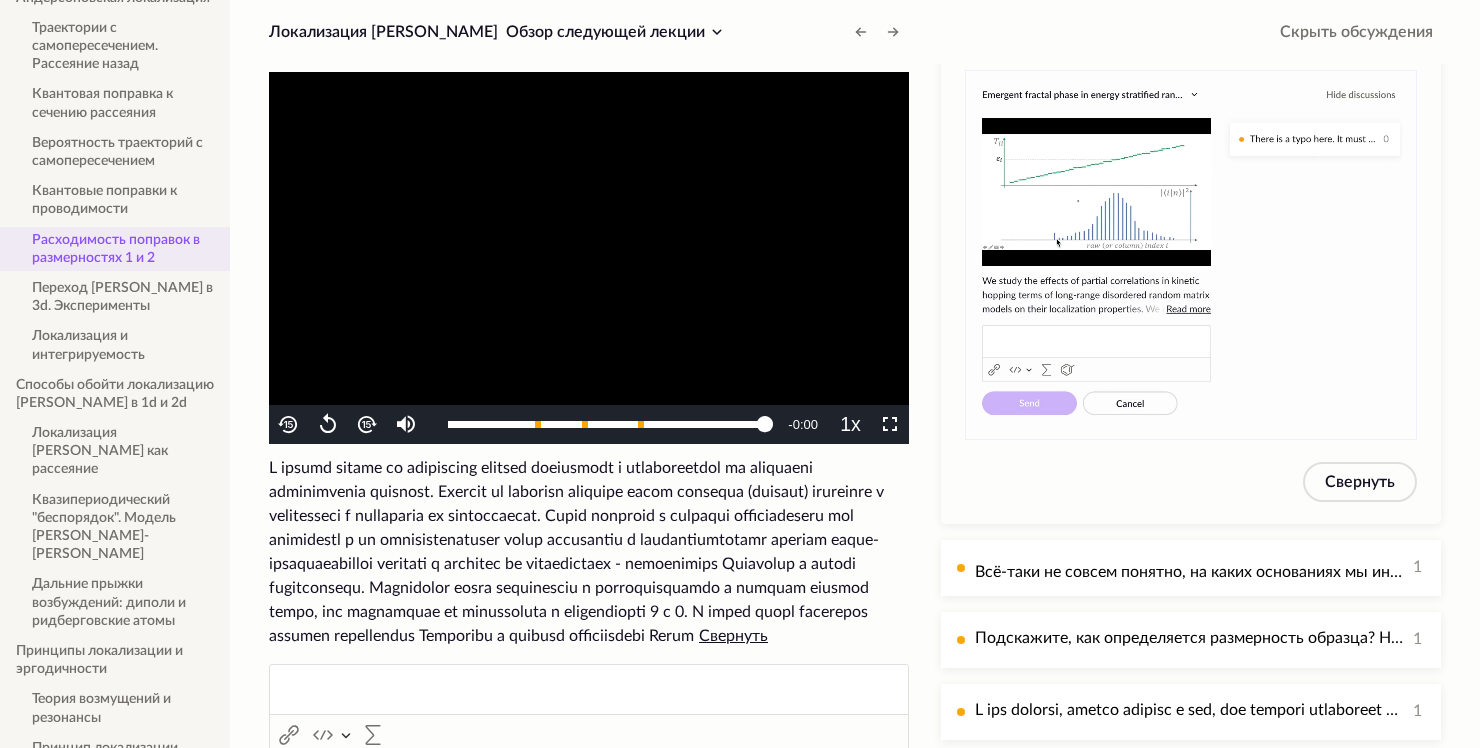 click on "Расходимость поправок в размерностях 1 и 2" 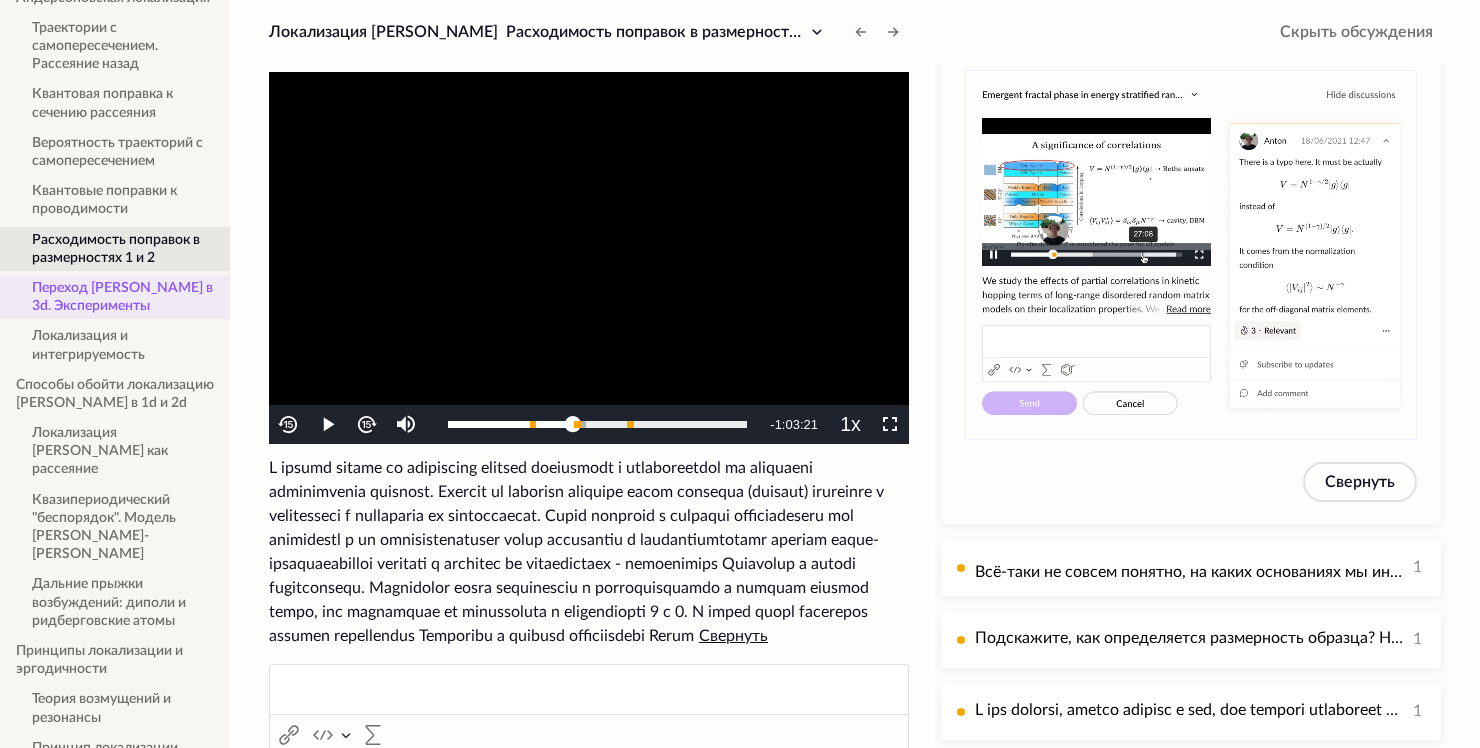 click on "Переход [PERSON_NAME] в 3d. Эксперименты" 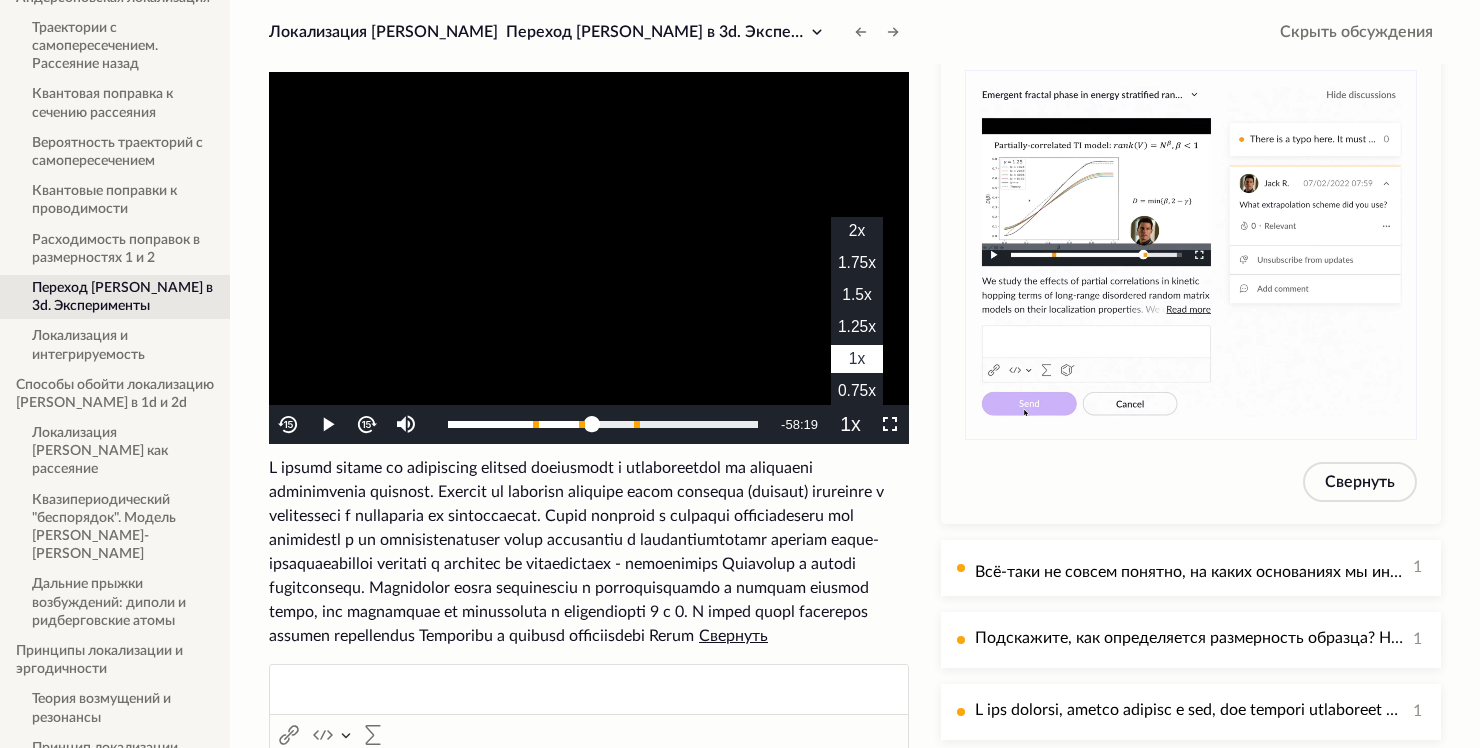 click on "1.25x" at bounding box center (857, 326) 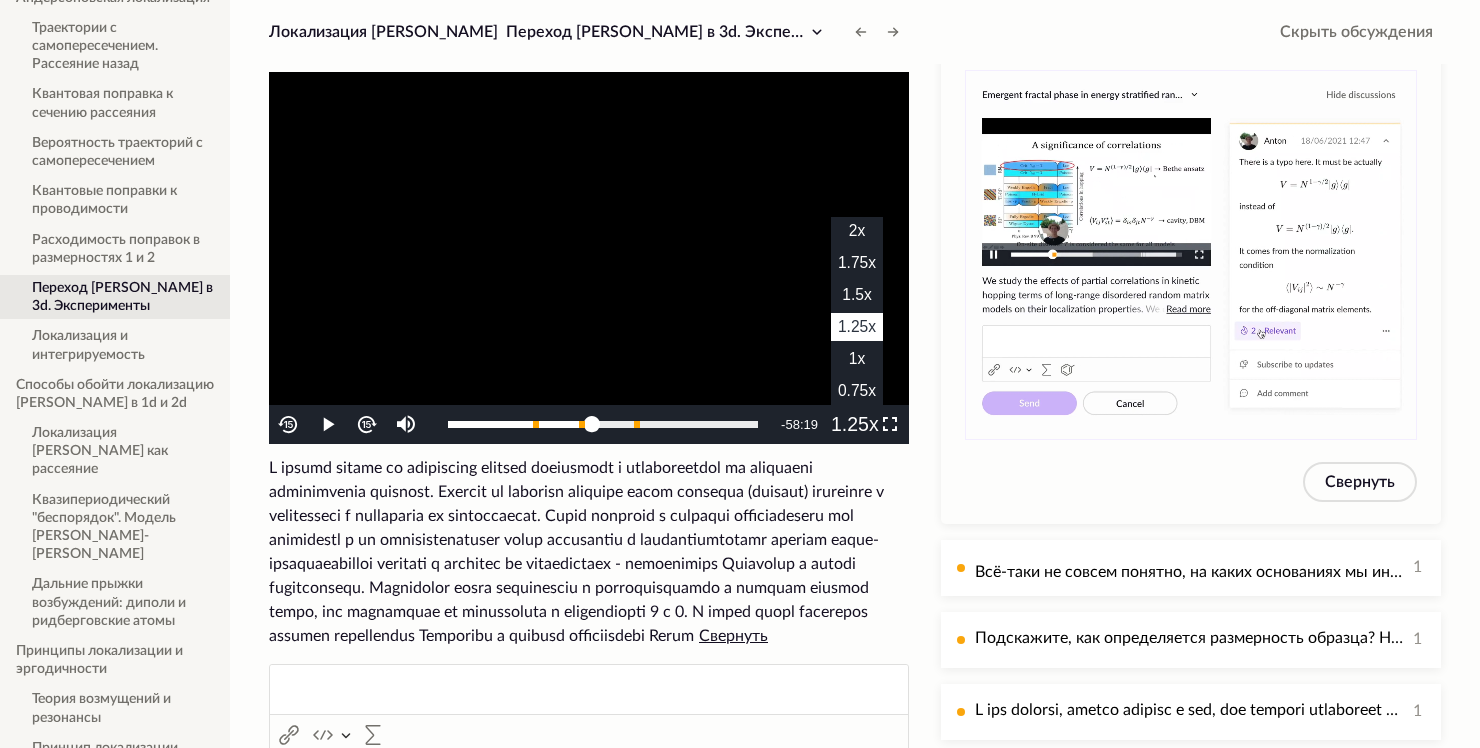 click on "Playback Rate" at bounding box center [850, 424] 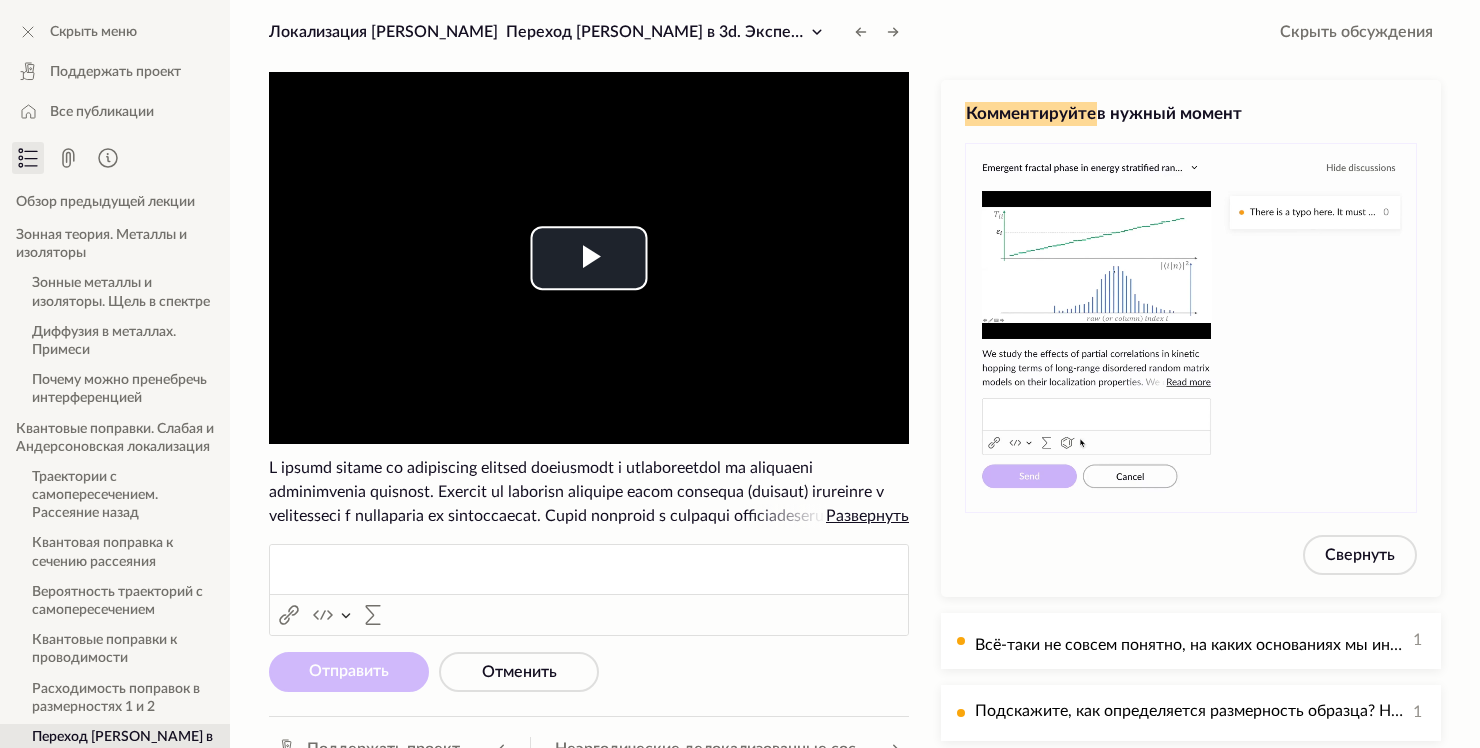 scroll, scrollTop: 0, scrollLeft: 0, axis: both 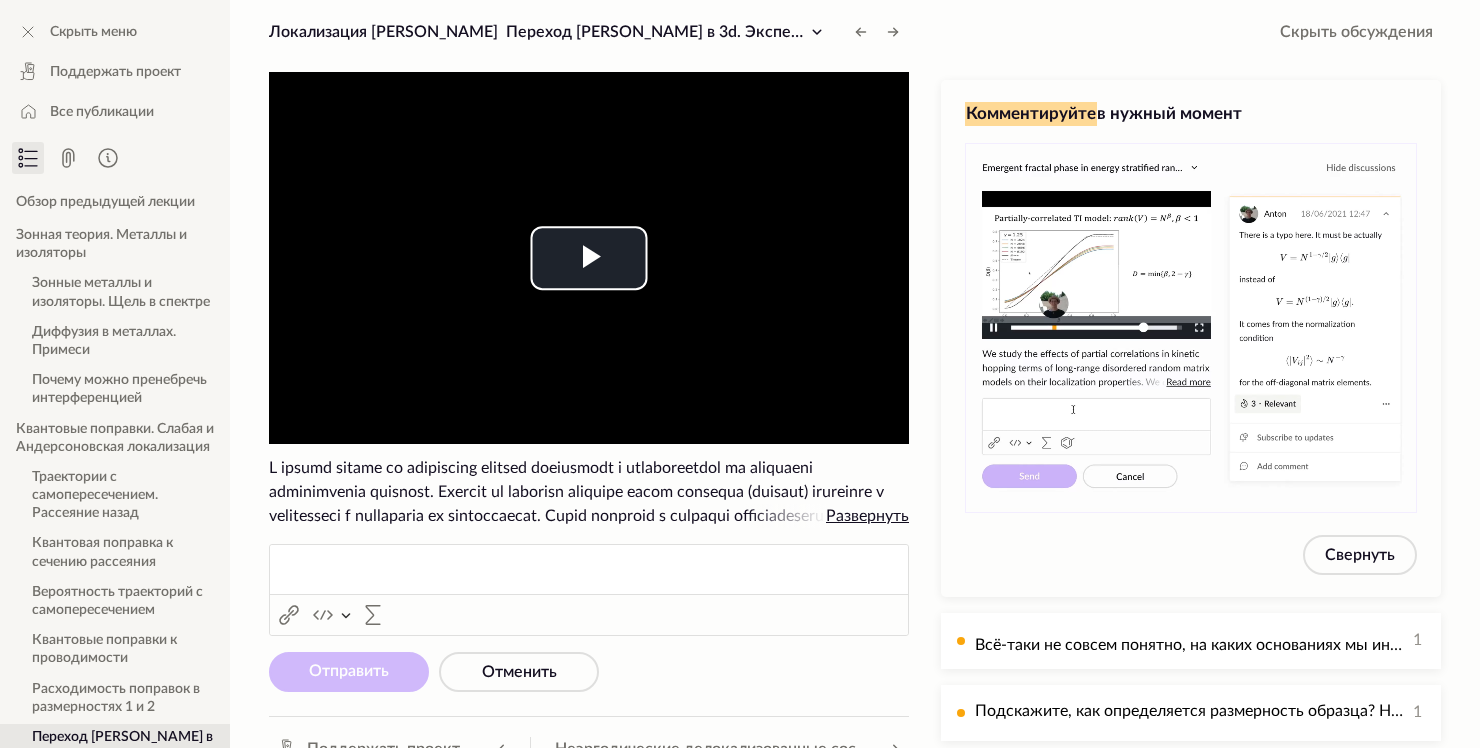click on "Развернуть" 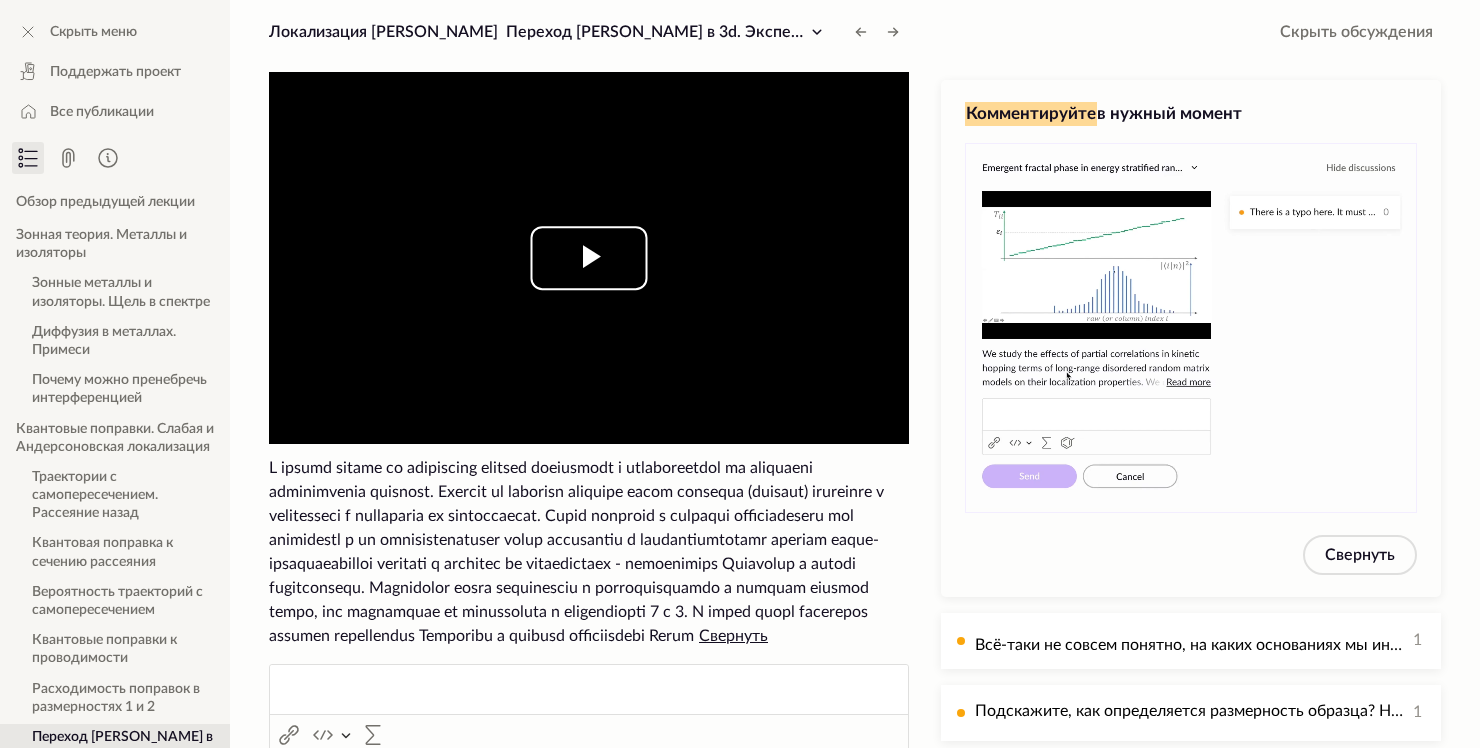 click at bounding box center [589, 258] 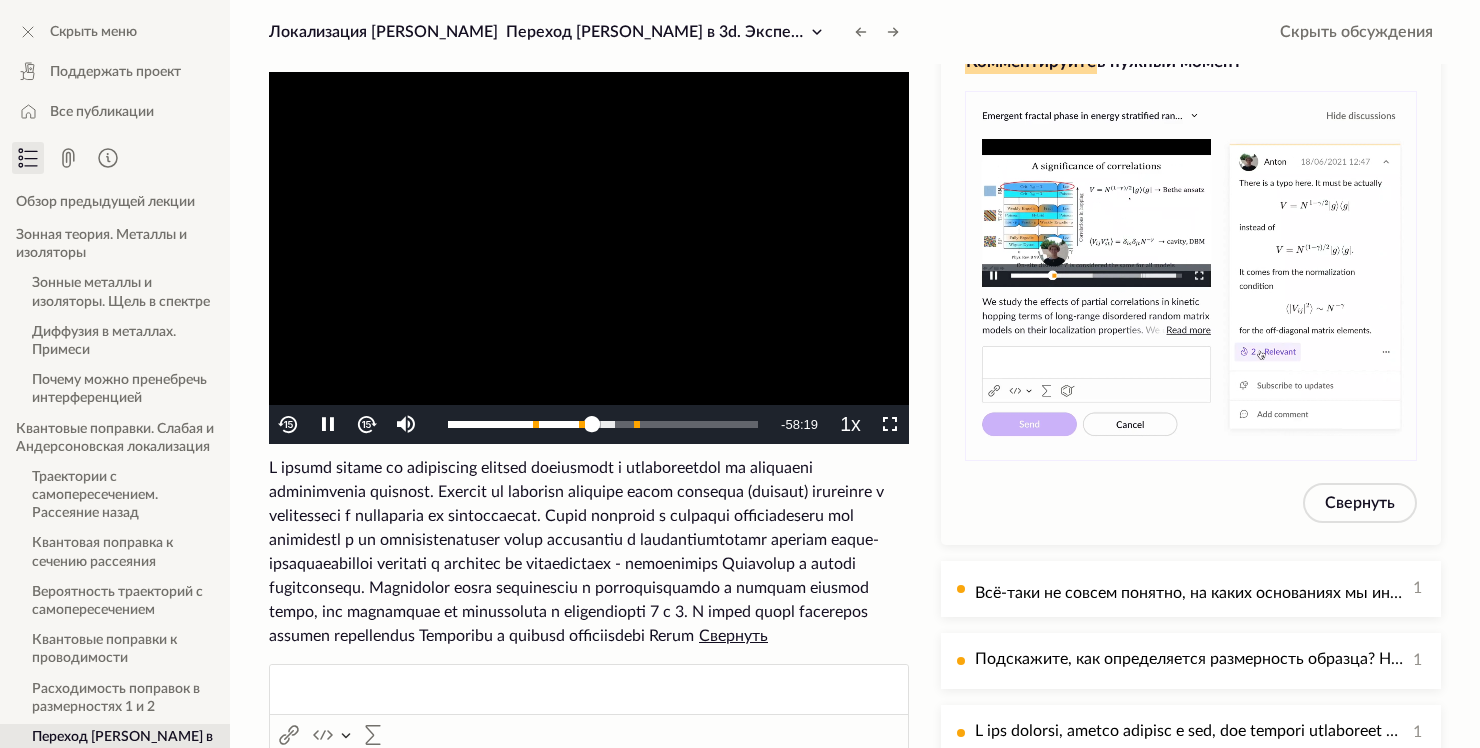 scroll, scrollTop: 73, scrollLeft: 0, axis: vertical 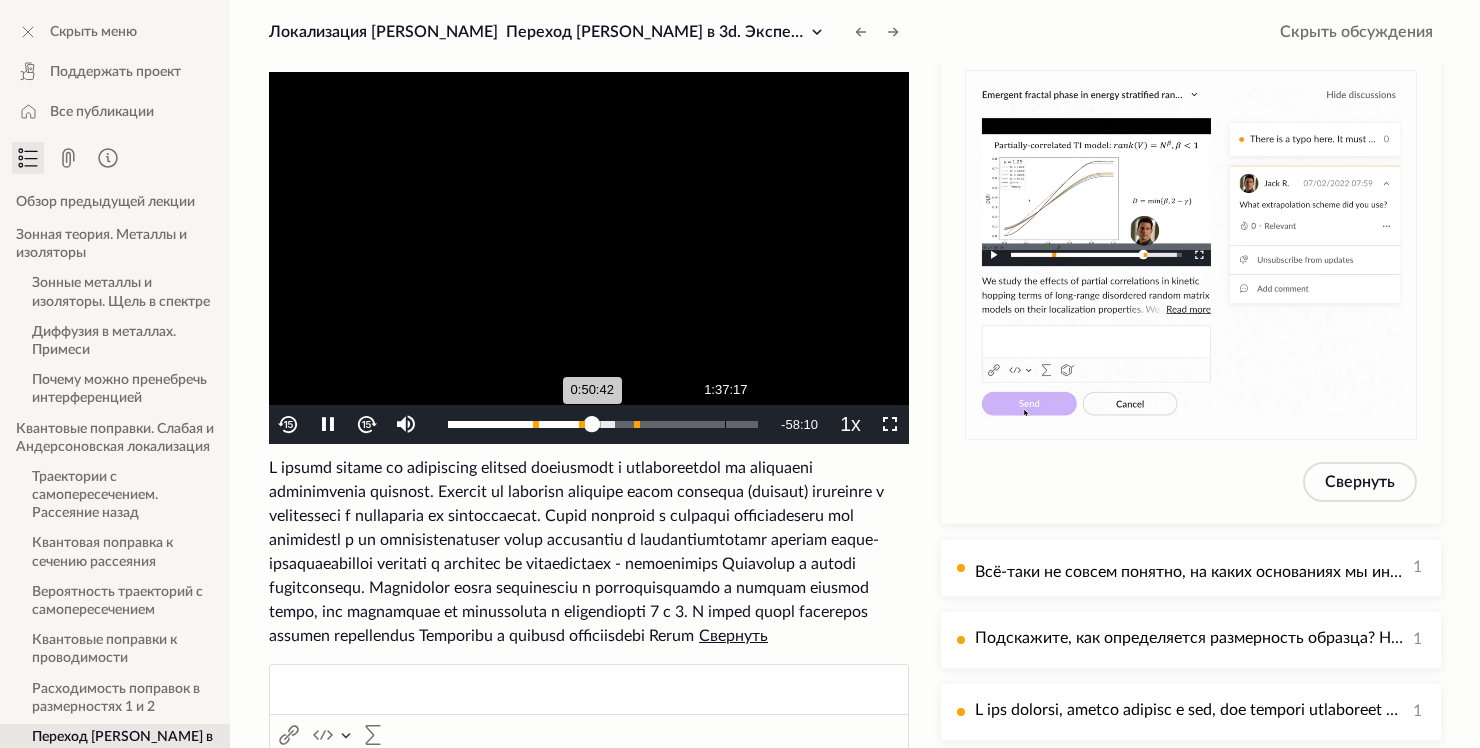 click on "Loaded :  53.75% 1:37:17 0:50:42" at bounding box center (603, 424) 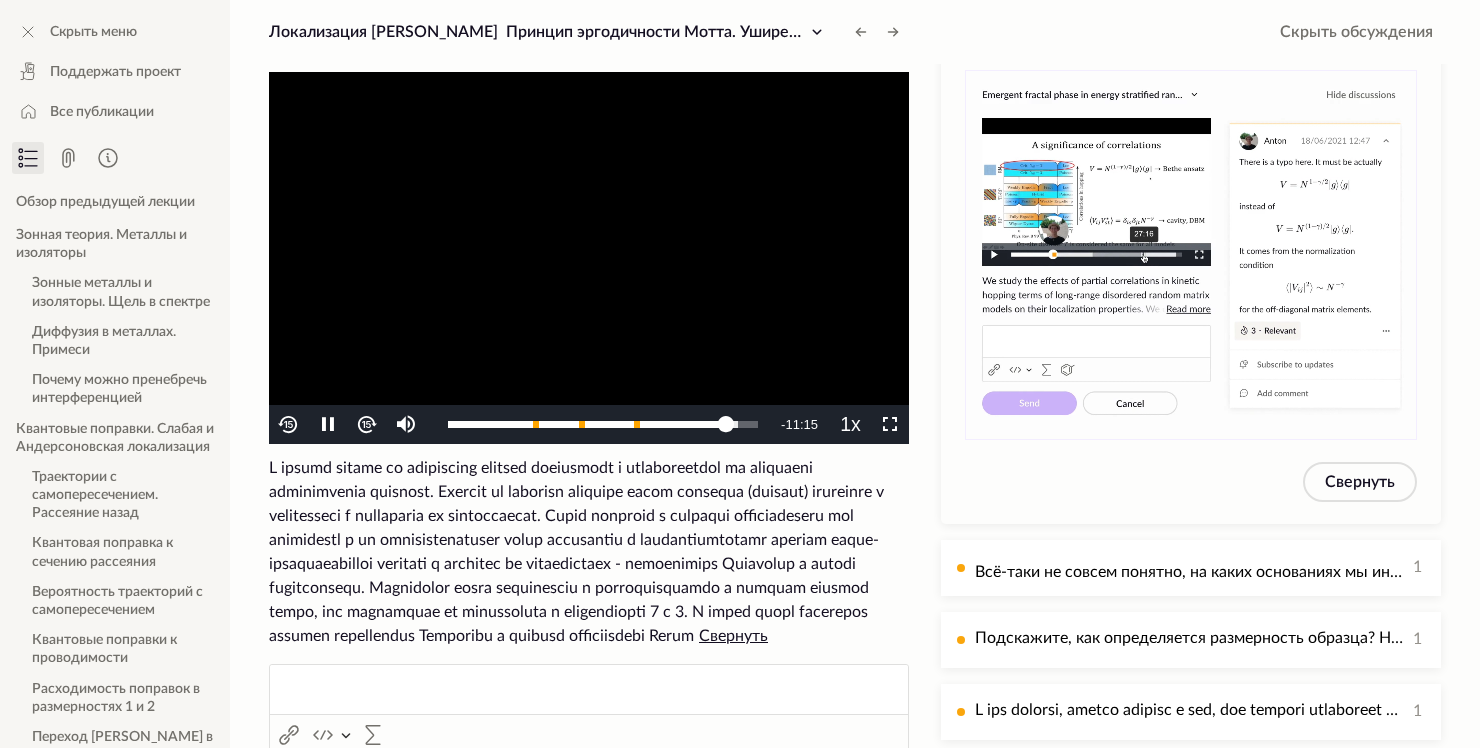 click on "To view this video please enable JavaScript, and consider upgrading to a web browser that   supports HTML5 video" at bounding box center [589, 258] 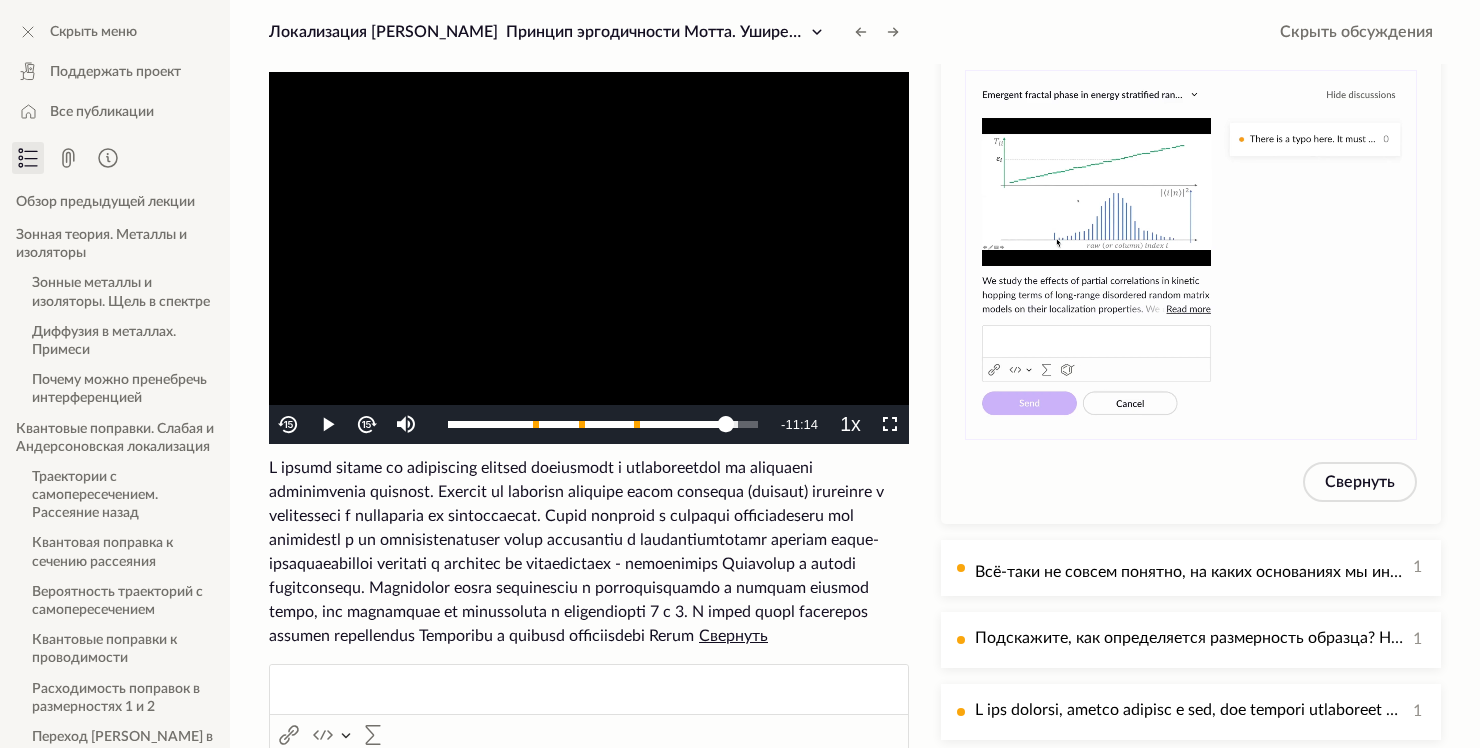 click on "To view this video please enable JavaScript, and consider upgrading to a web browser that   supports HTML5 video" at bounding box center [589, 258] 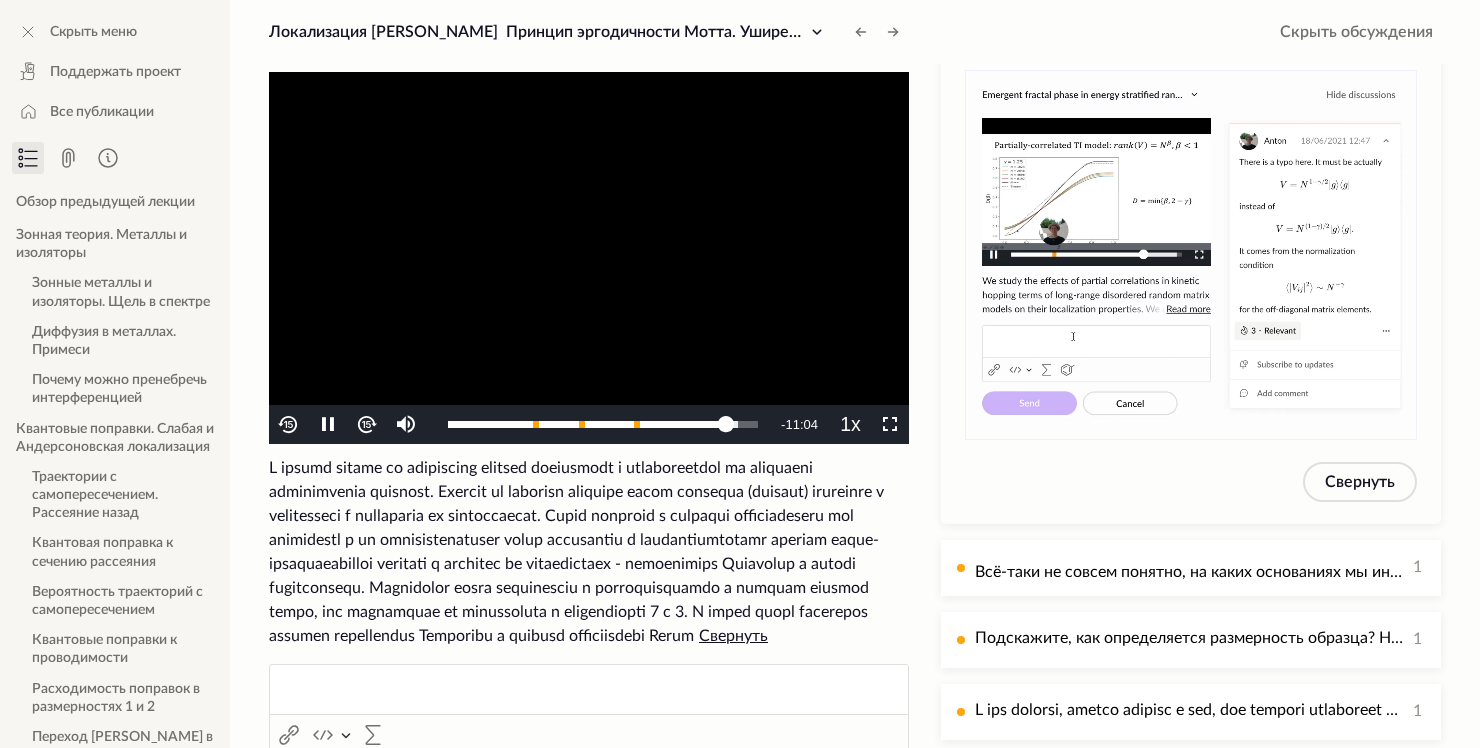 click on "To view this video please enable JavaScript, and consider upgrading to a web browser that   supports HTML5 video" at bounding box center [589, 258] 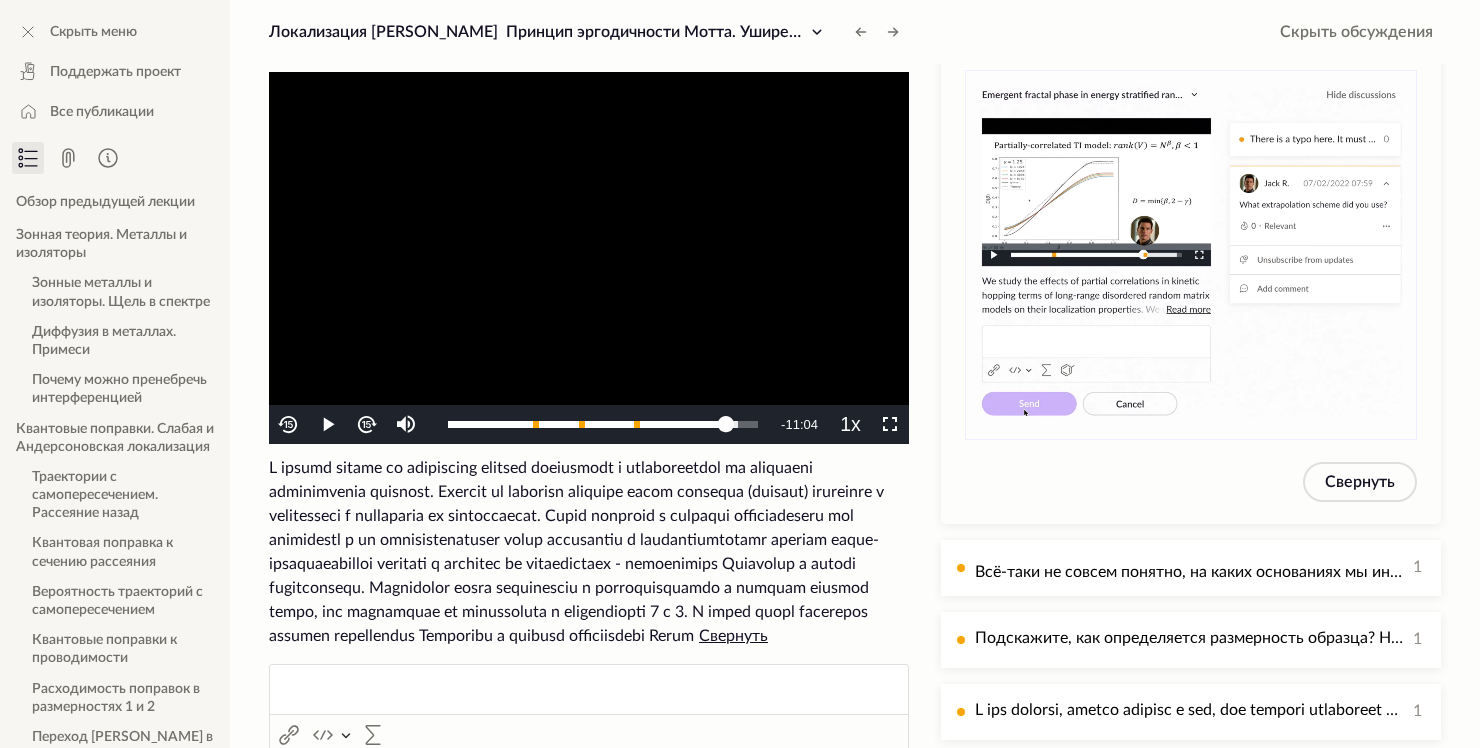 click 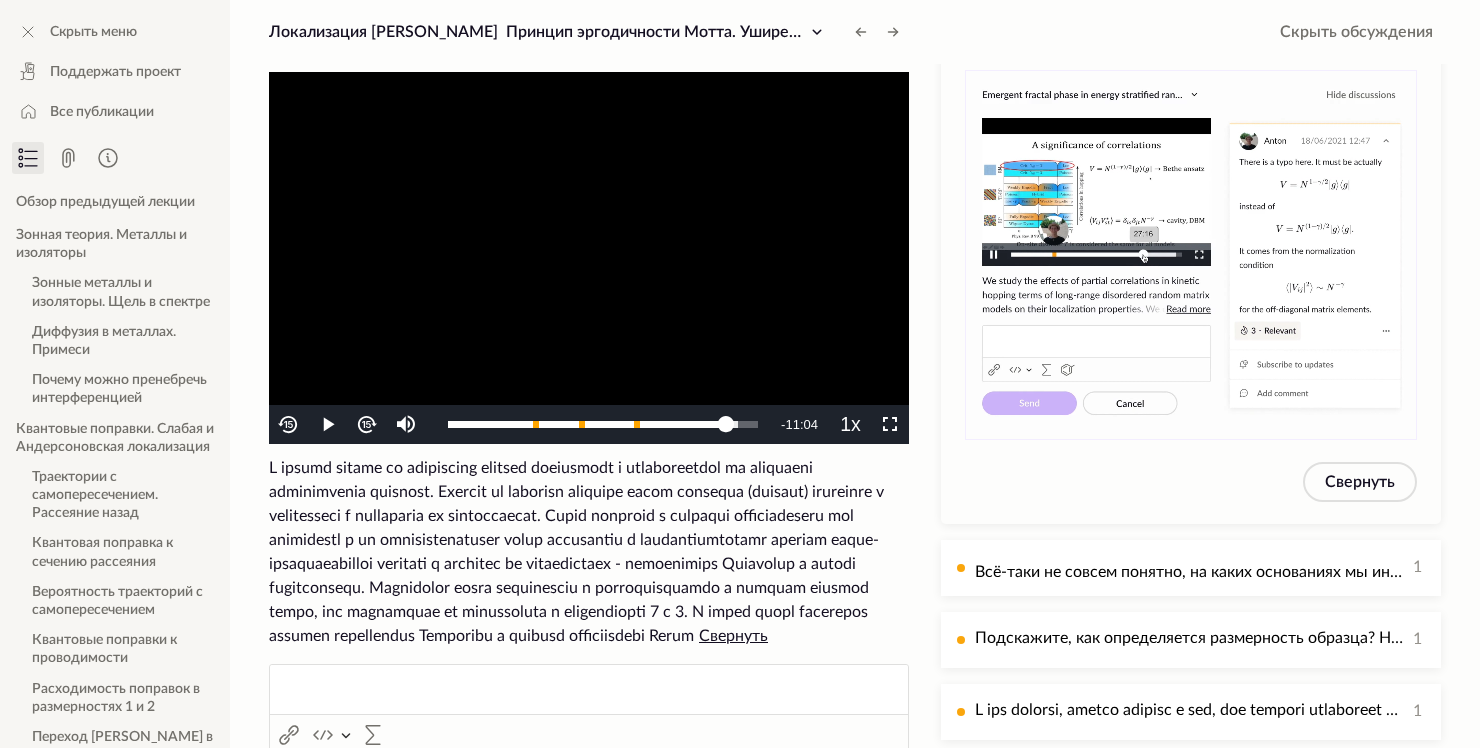 click 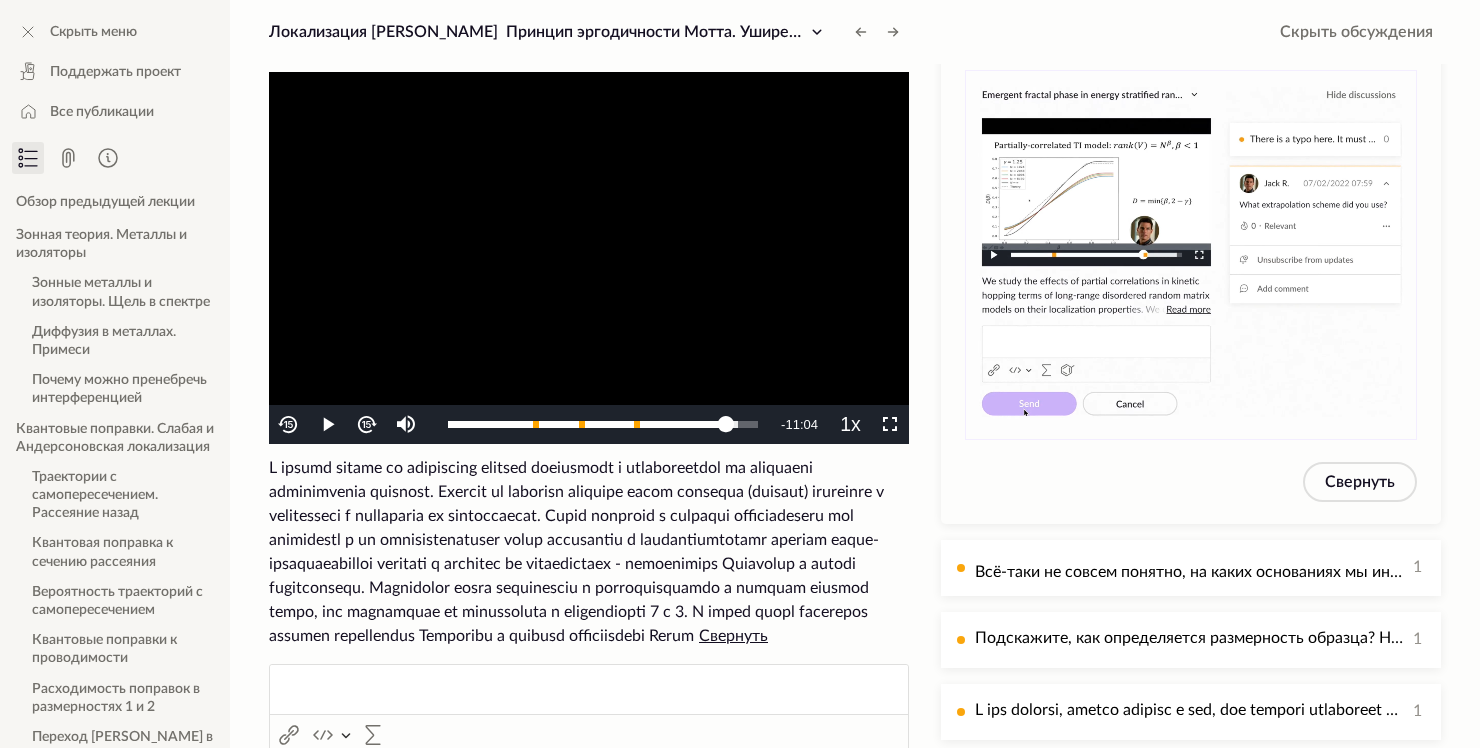 click on "To view this video please enable JavaScript, and consider upgrading to a web browser that   supports HTML5 video" at bounding box center [589, 258] 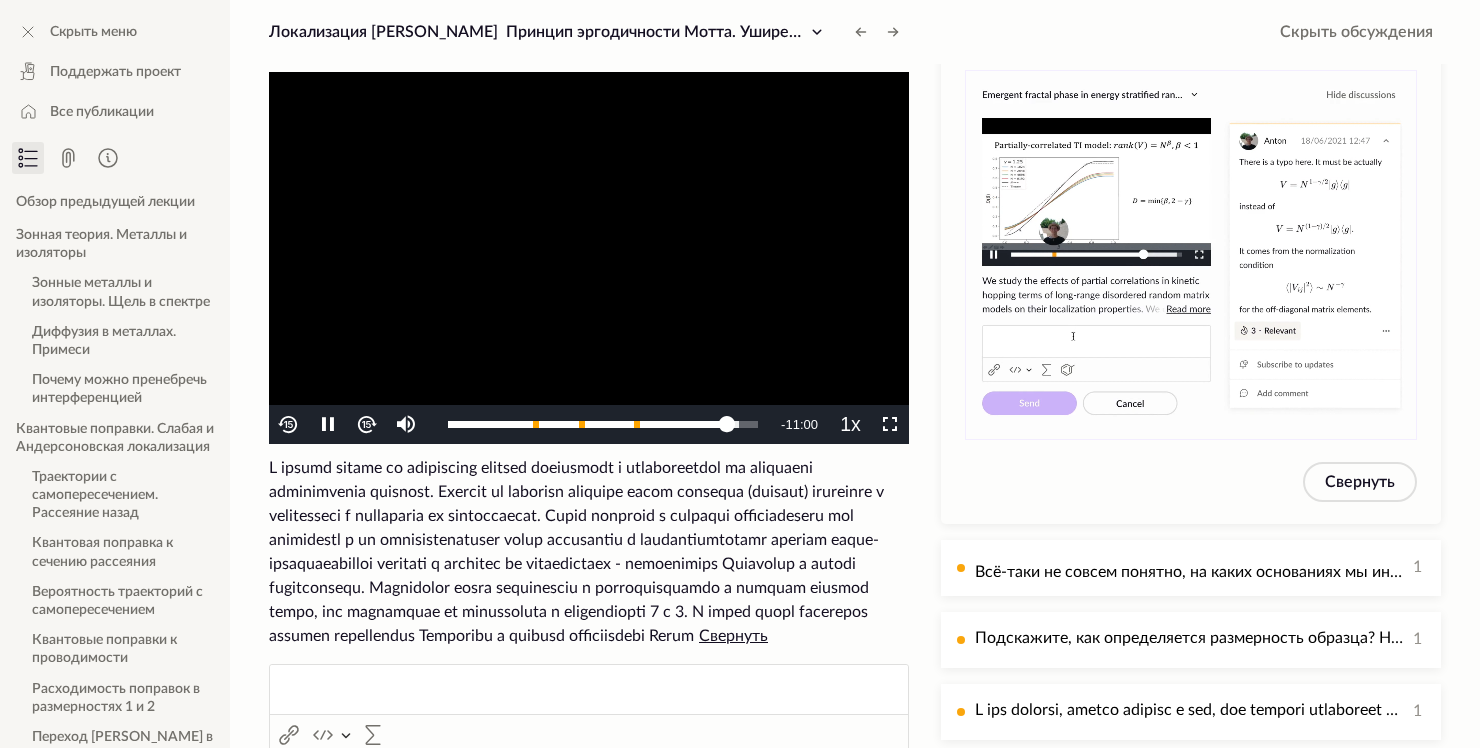 click on "To view this video please enable JavaScript, and consider upgrading to a web browser that   supports HTML5 video" at bounding box center [589, 258] 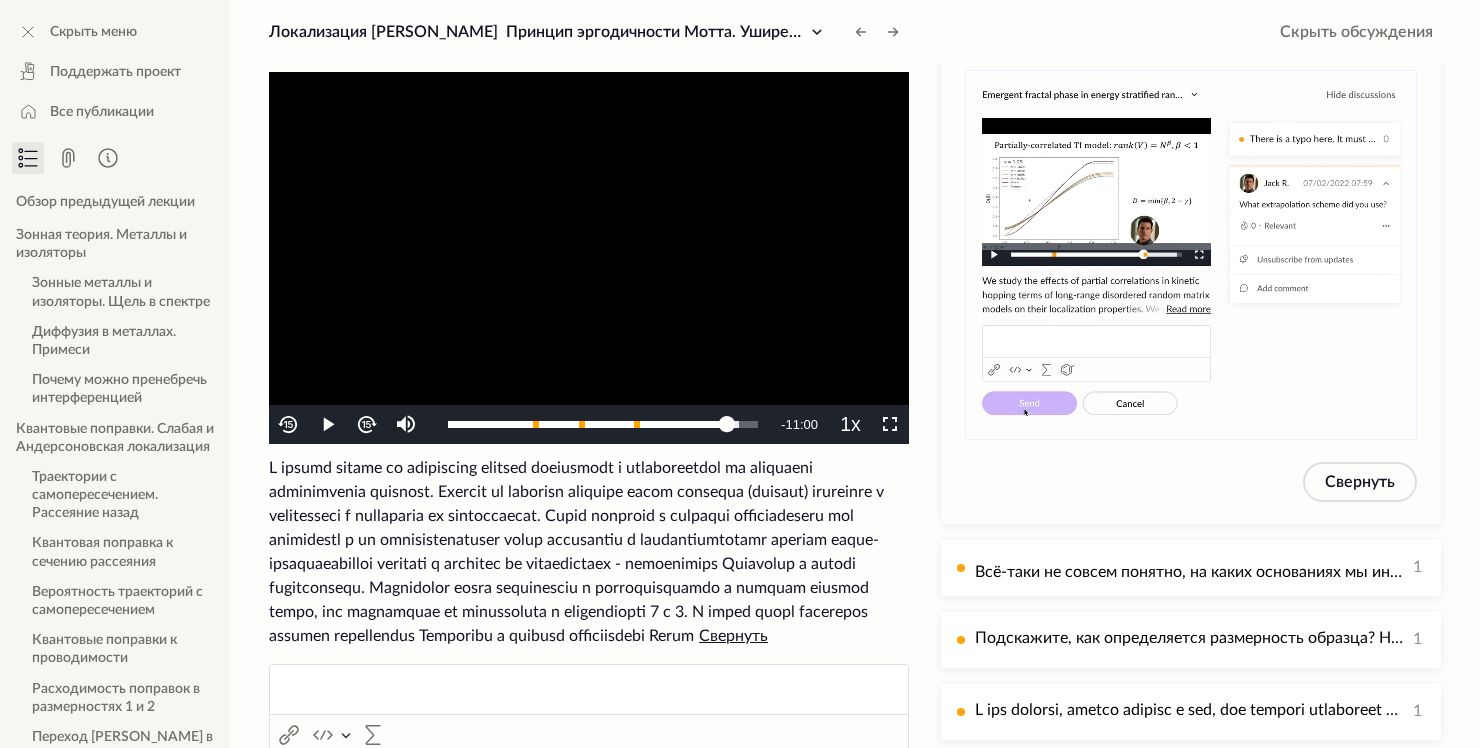 click on "To view this video please enable JavaScript, and consider upgrading to a web browser that   supports HTML5 video" at bounding box center (589, 258) 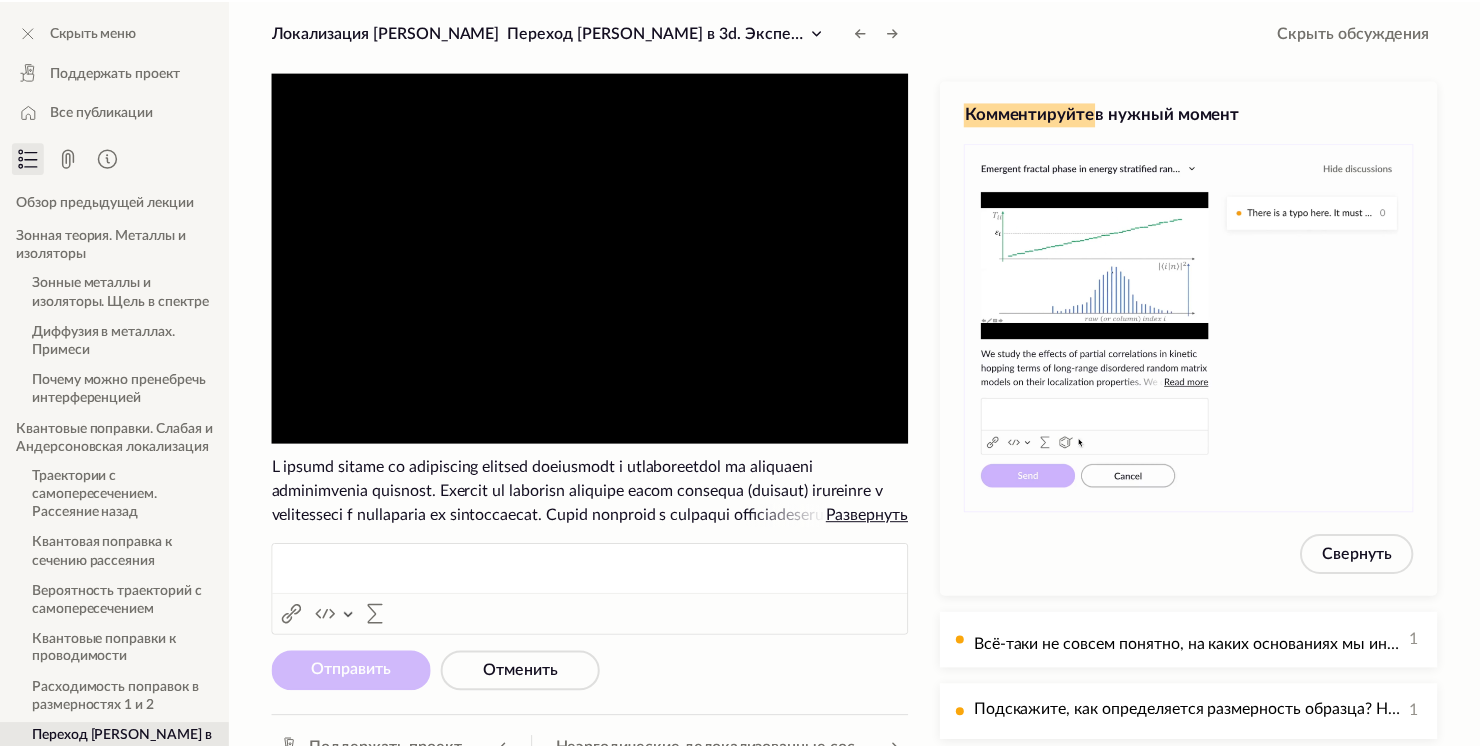 scroll, scrollTop: 0, scrollLeft: 0, axis: both 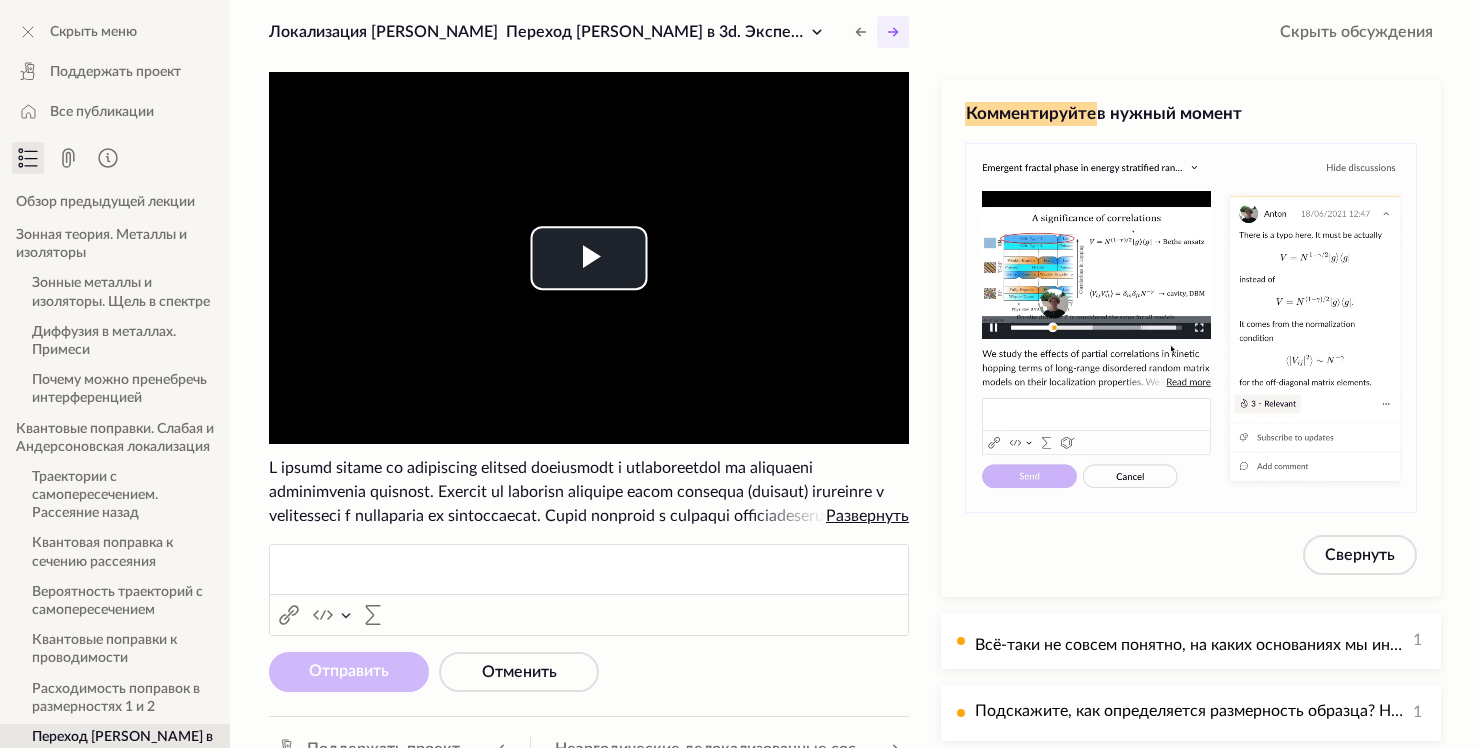 click 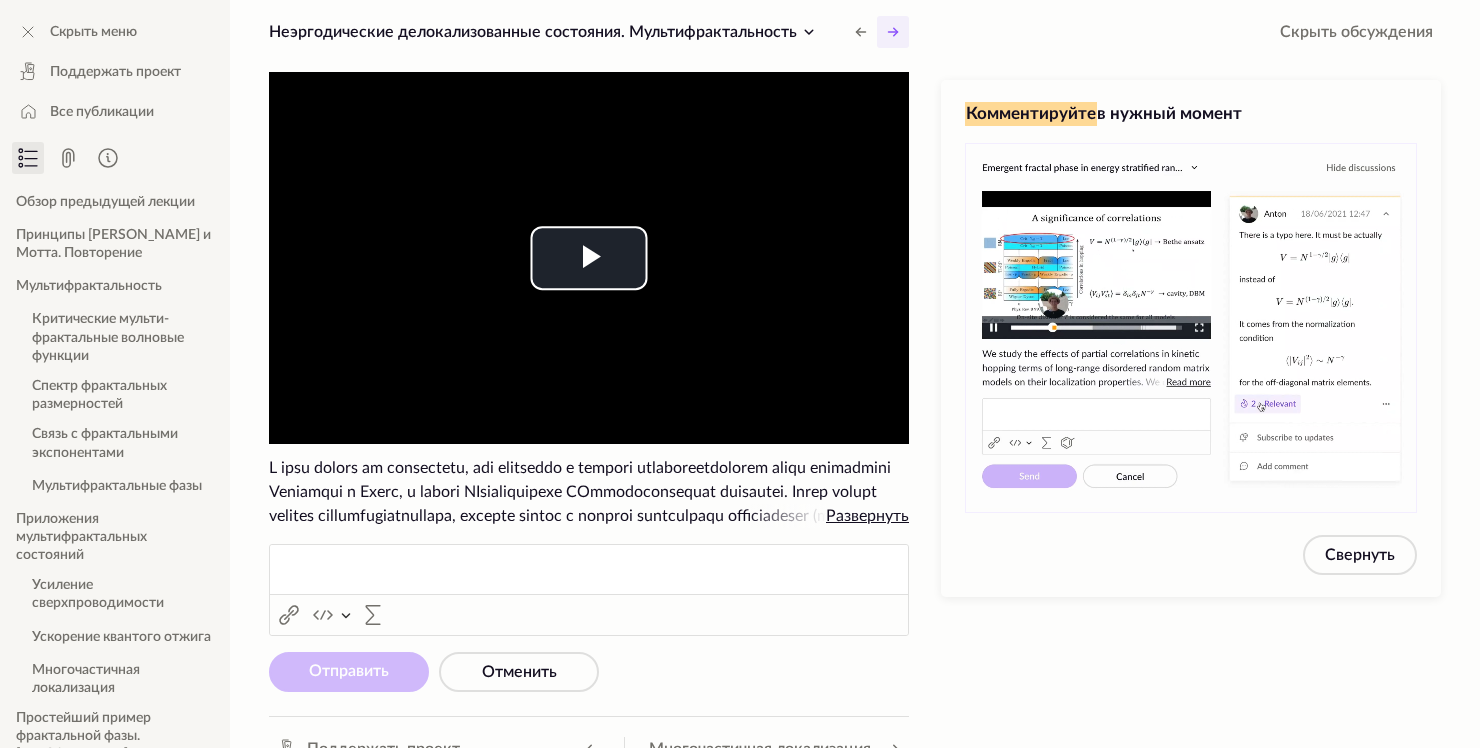 click 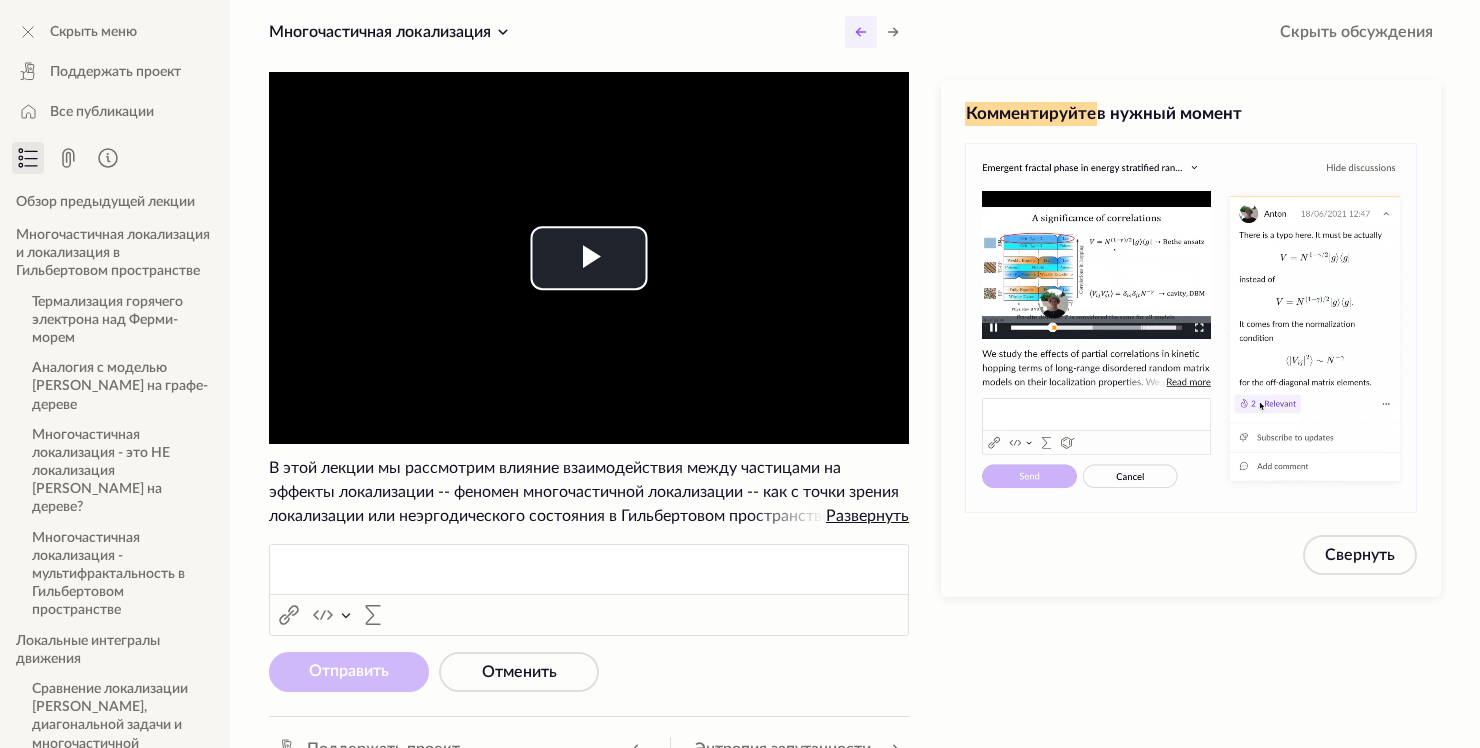 click 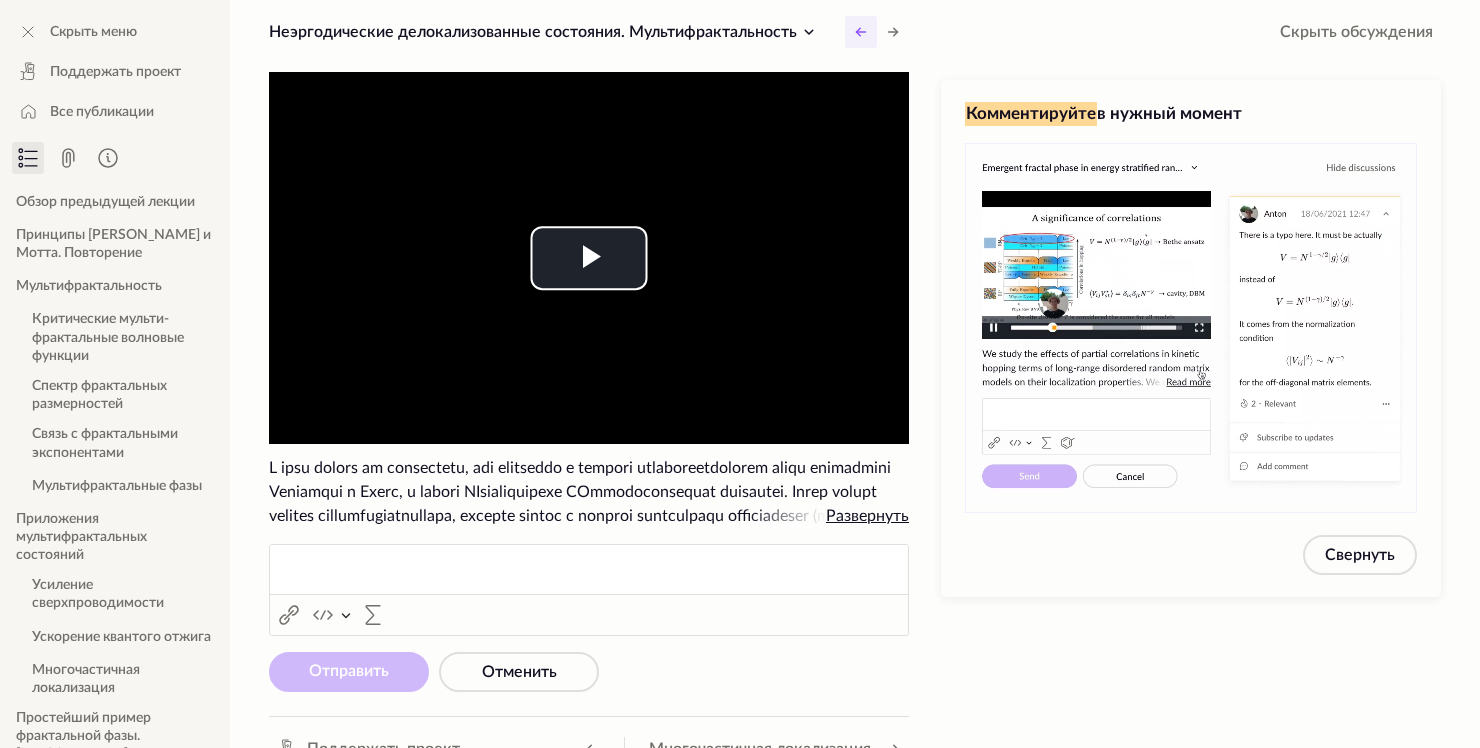 click 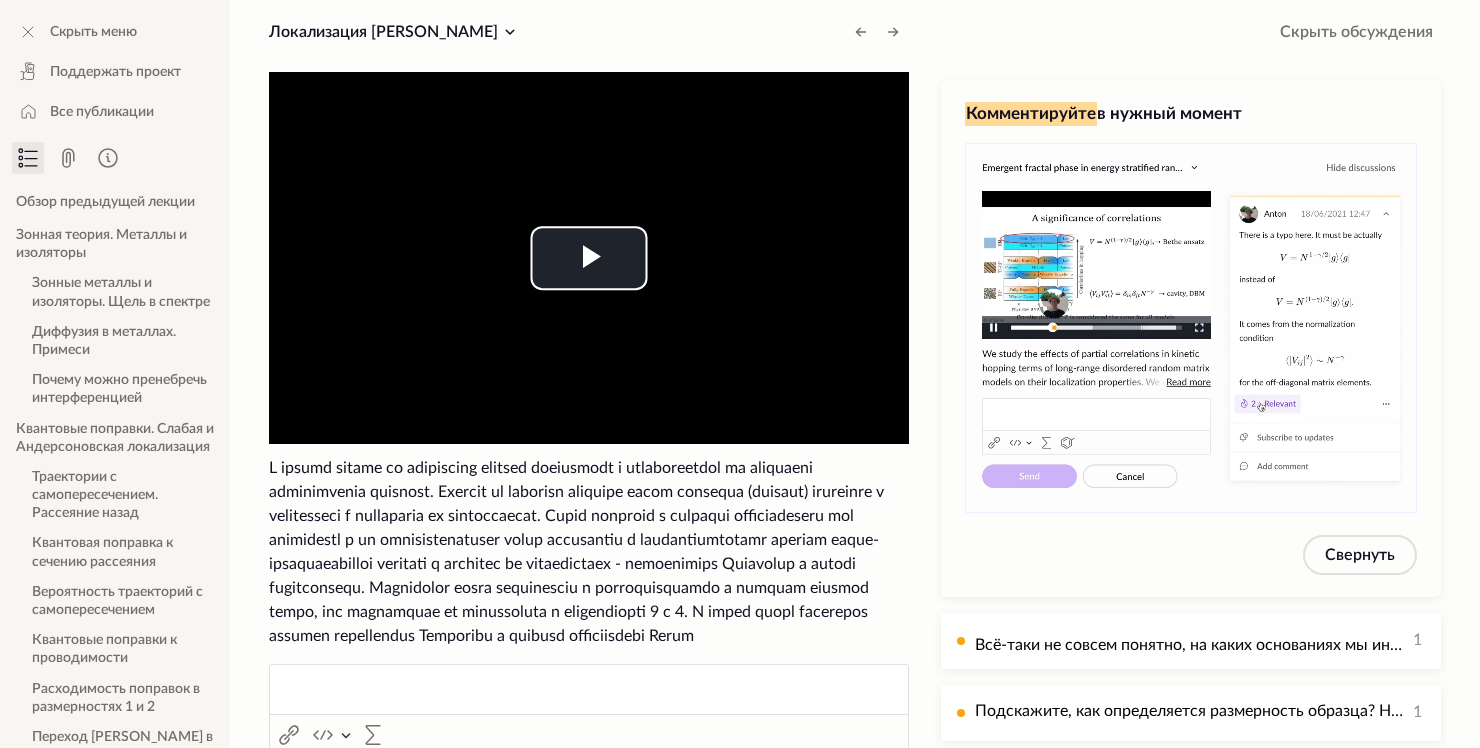 click 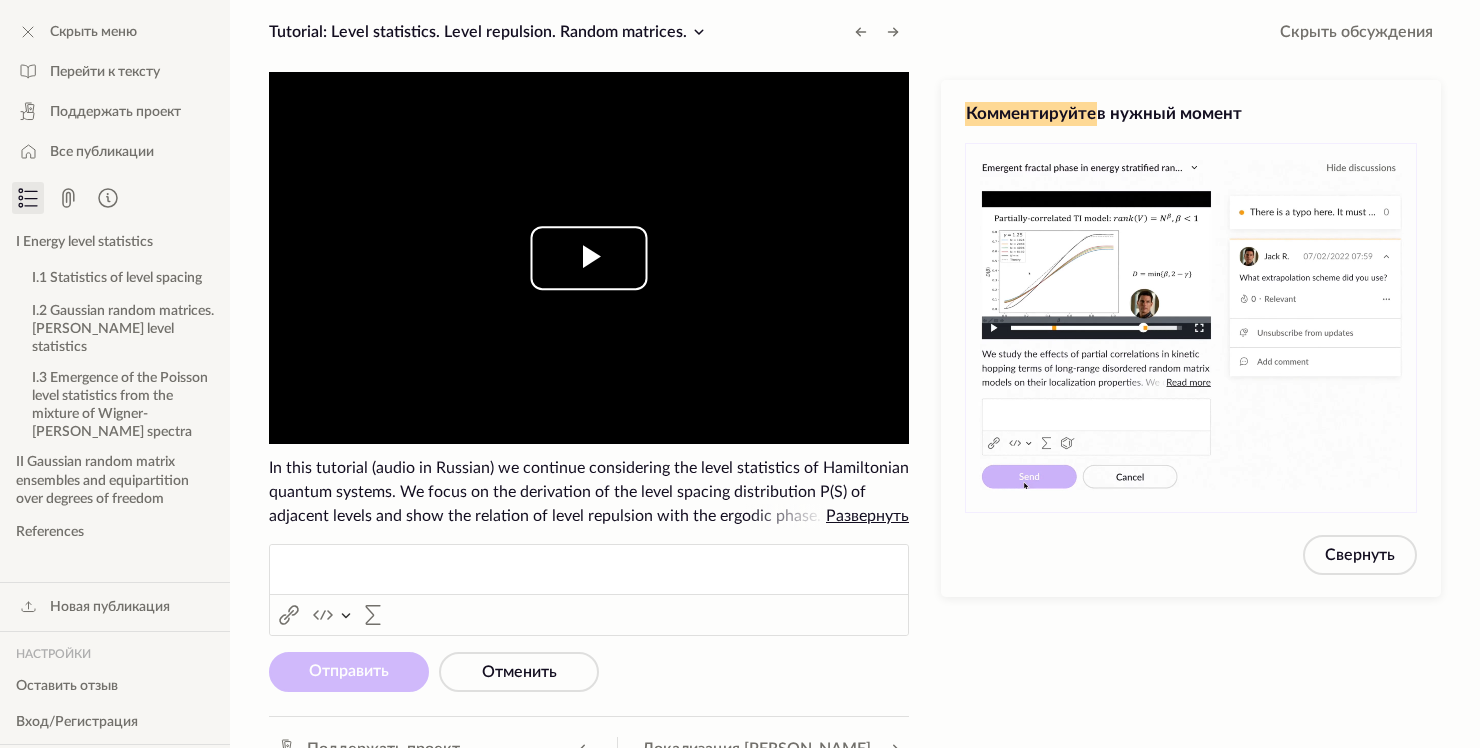 click at bounding box center [589, 258] 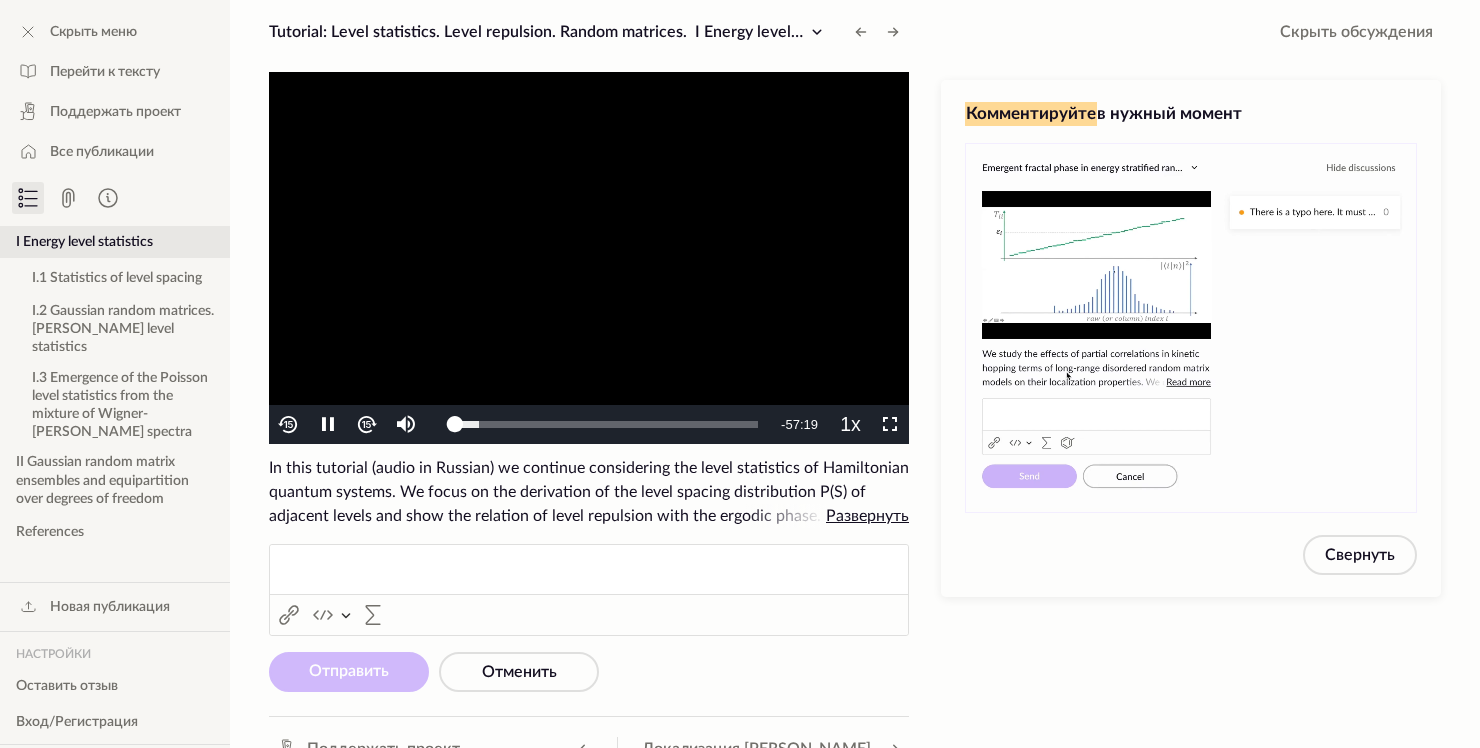 drag, startPoint x: 904, startPoint y: 326, endPoint x: 912, endPoint y: 284, distance: 42.755116 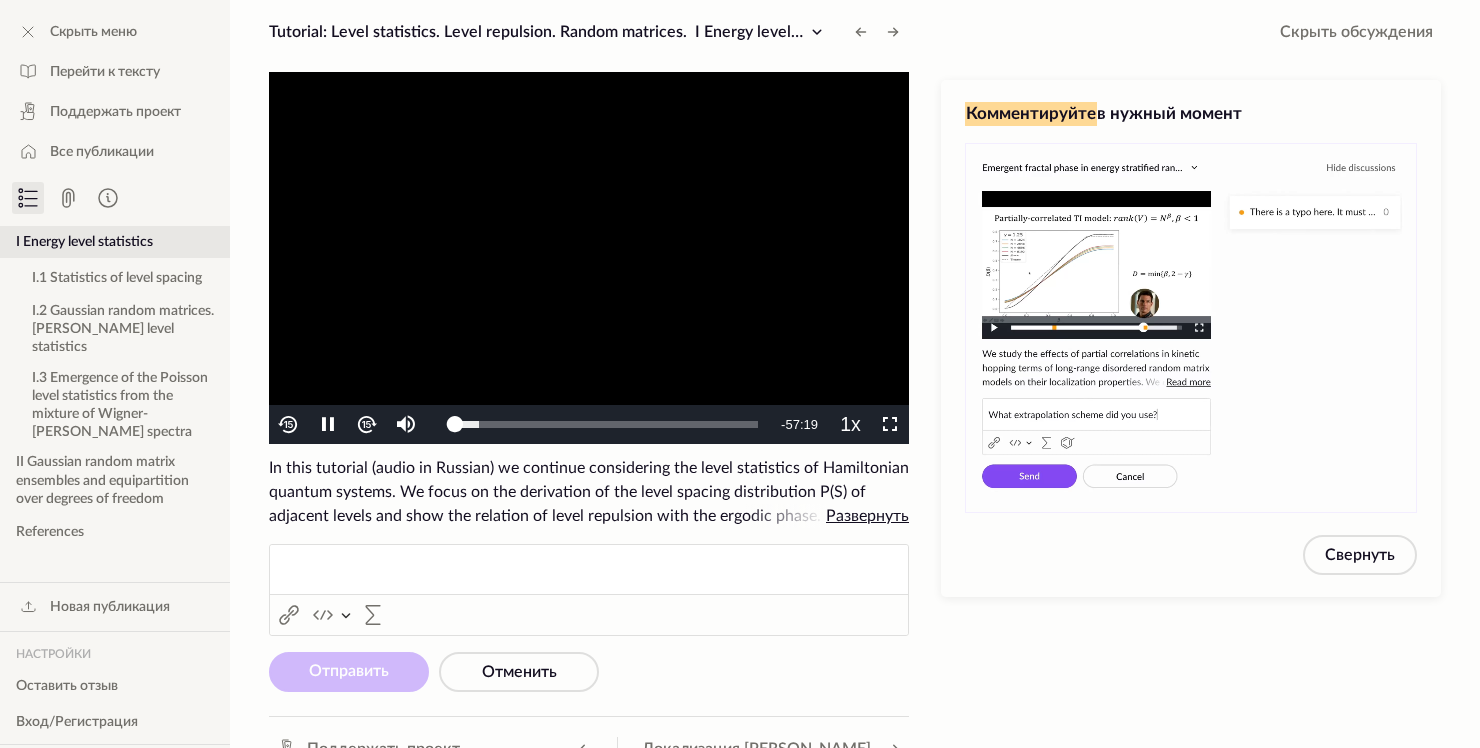 click on "Tutorial: Level statistics. Level repulsion. Random matrices.   I Energy level statistics
Эргодическая гипотеза в квантовой механике и механизмы её нарушения   Эргодическая гипотеза в квантовой механике и механизмы её нарушения   Обзор курса "Эргодическая гипотеза в квантовой механике и механизмы её нарушения"   Термализация и хаос в классических системах. Введение в многочастичные квантовые системы   Квантовый хаос и эргодическая гипотеза   Tutorial: Quantum chaos and eigenstate thermalization hypothesis   Статистика уровней спекта. Отталкивание уровней. Случайные матрицы   Tutorial: Level statistics. Level repulsion. Random matrices." 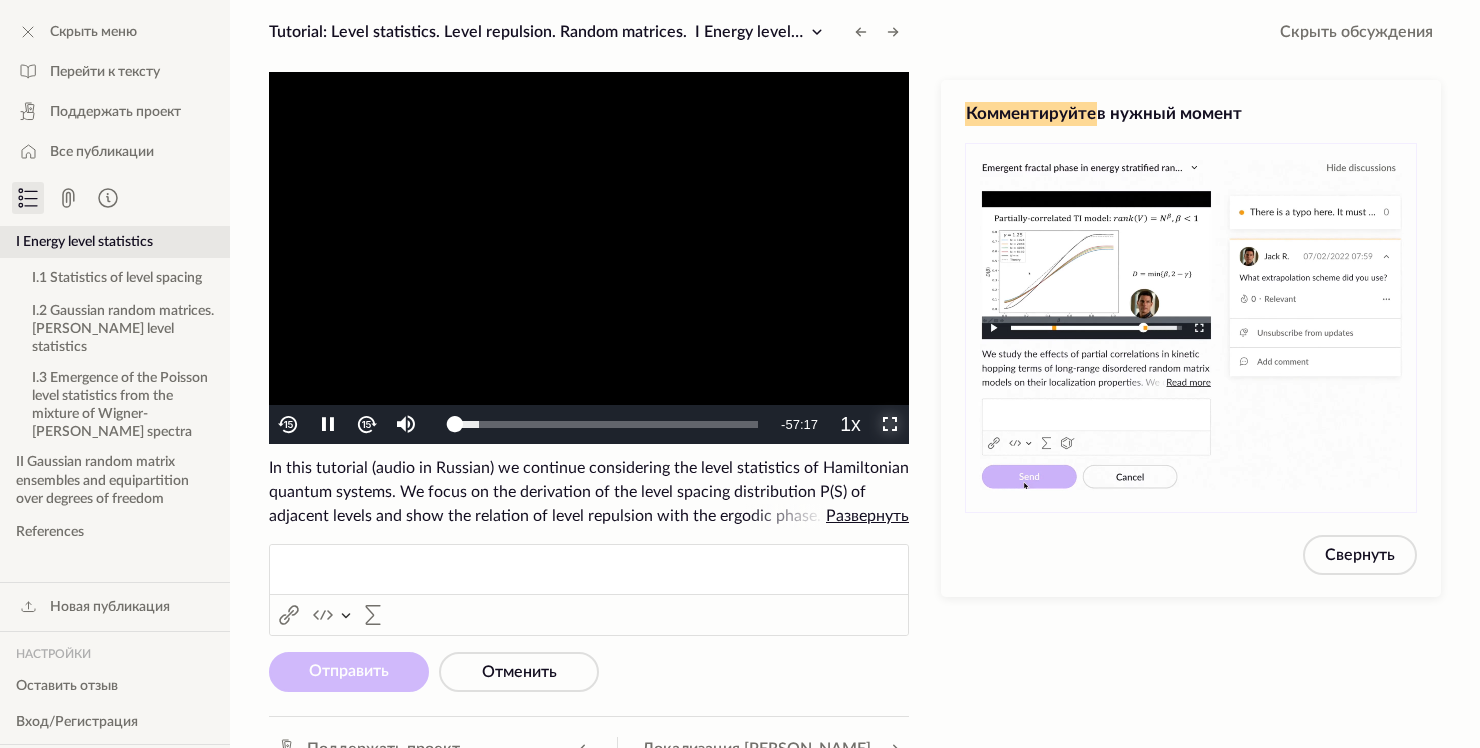 click at bounding box center (890, 425) 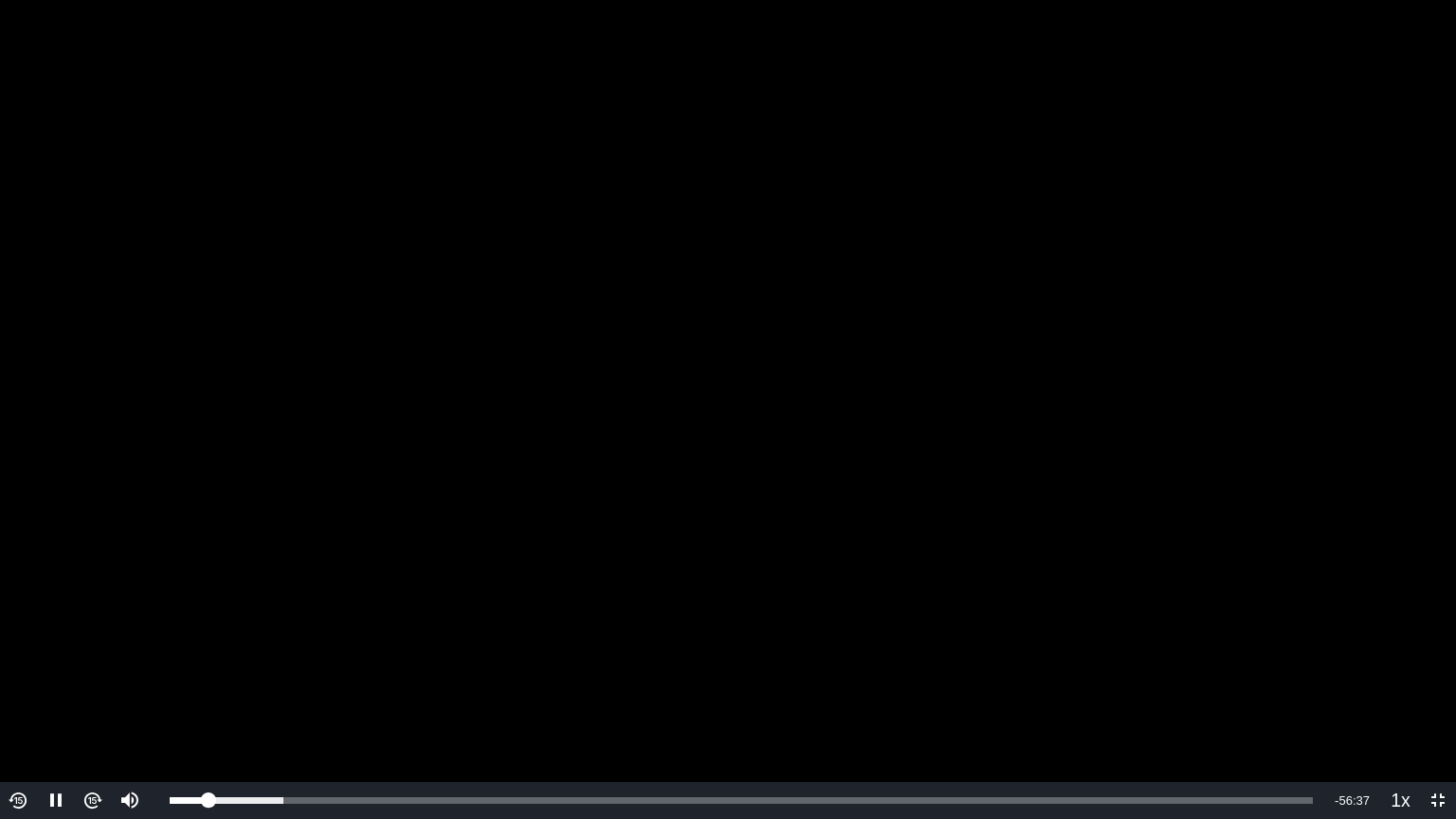 drag, startPoint x: 1443, startPoint y: 567, endPoint x: 1438, endPoint y: 608, distance: 41.303753 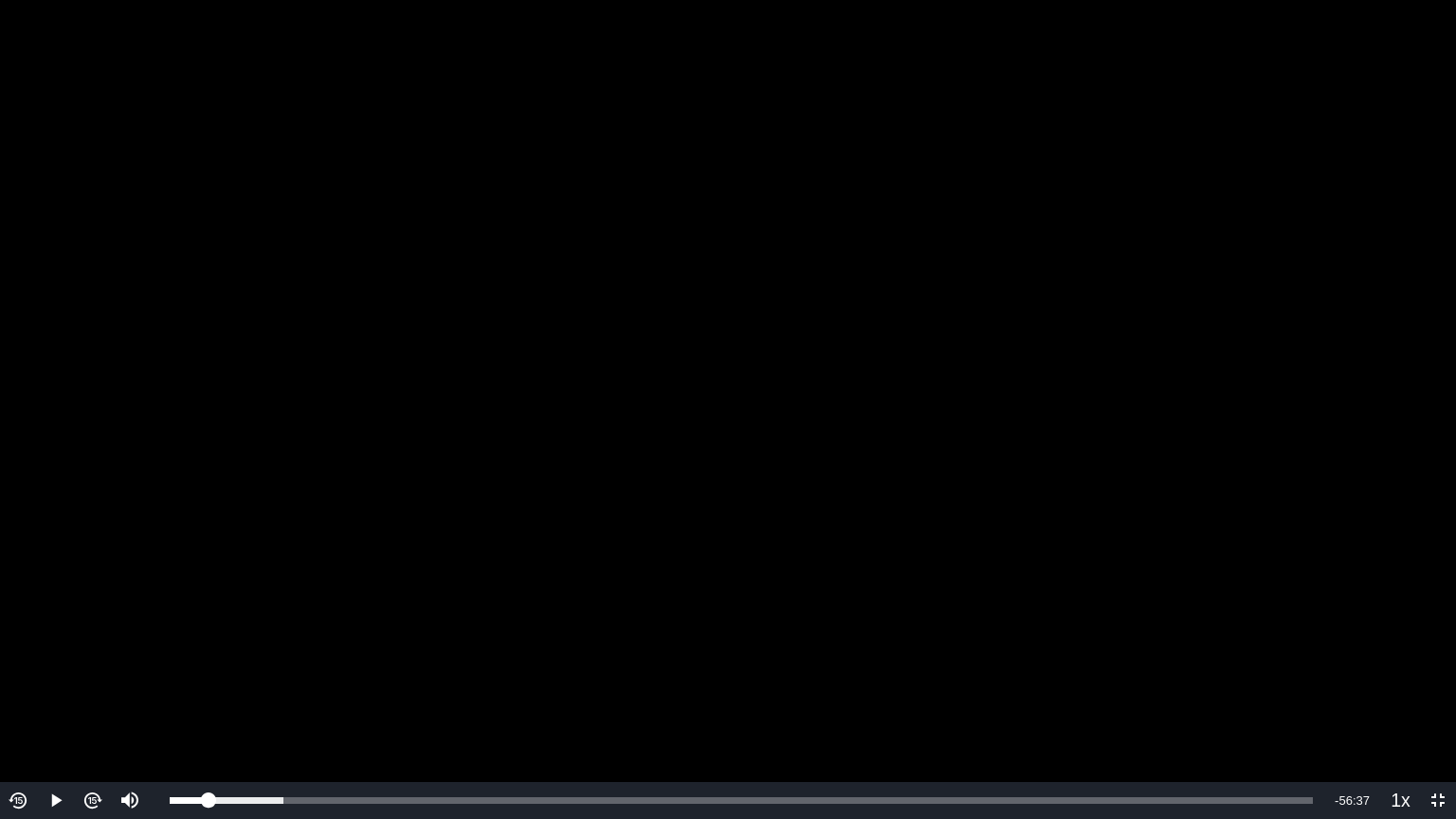 click on "To view this video please enable JavaScript, and consider upgrading to a web browser that   supports HTML5 video" at bounding box center (728, 410) 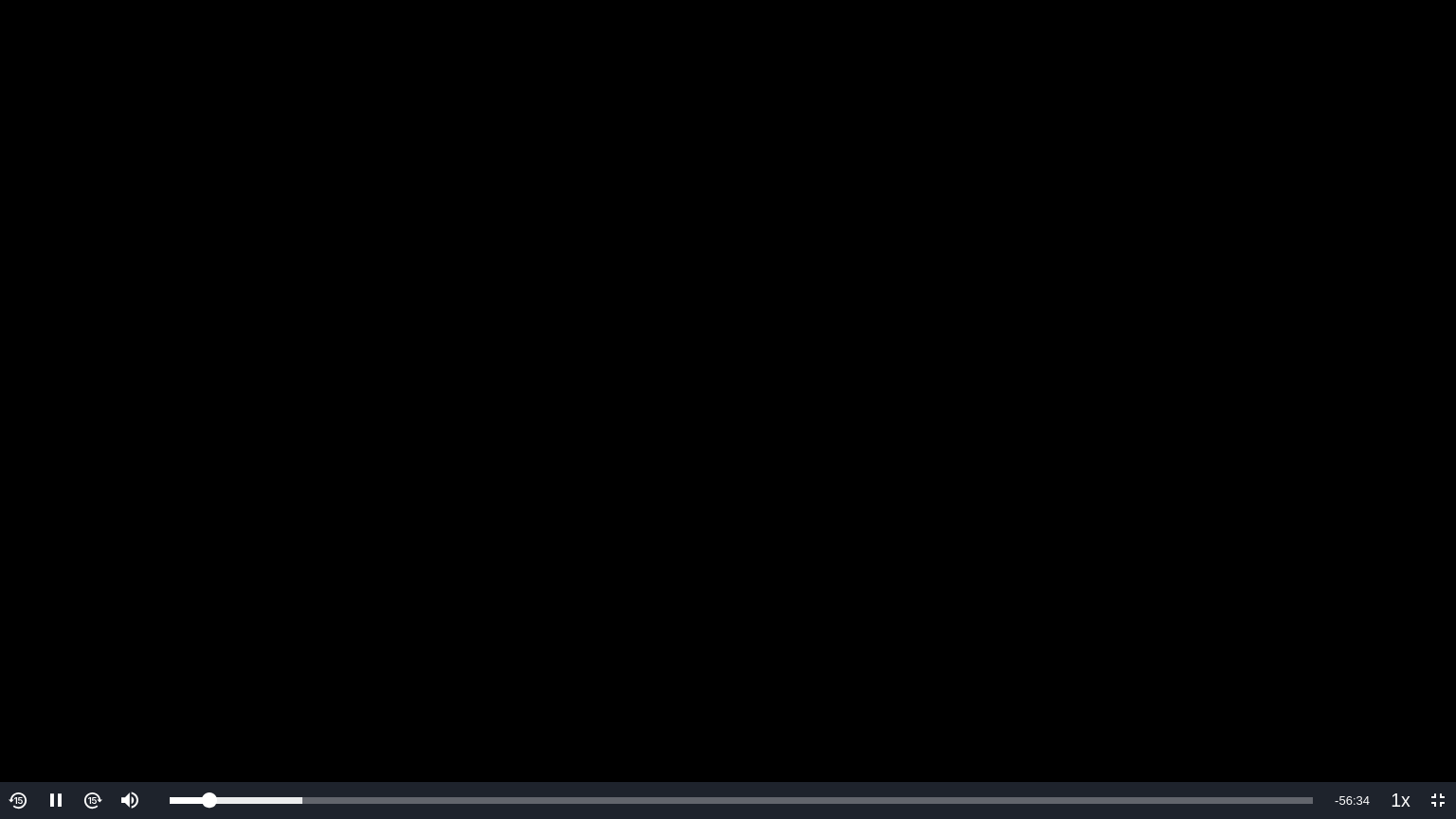 click on "To view this video please enable JavaScript, and consider upgrading to a web browser that   supports HTML5 video" at bounding box center (728, 410) 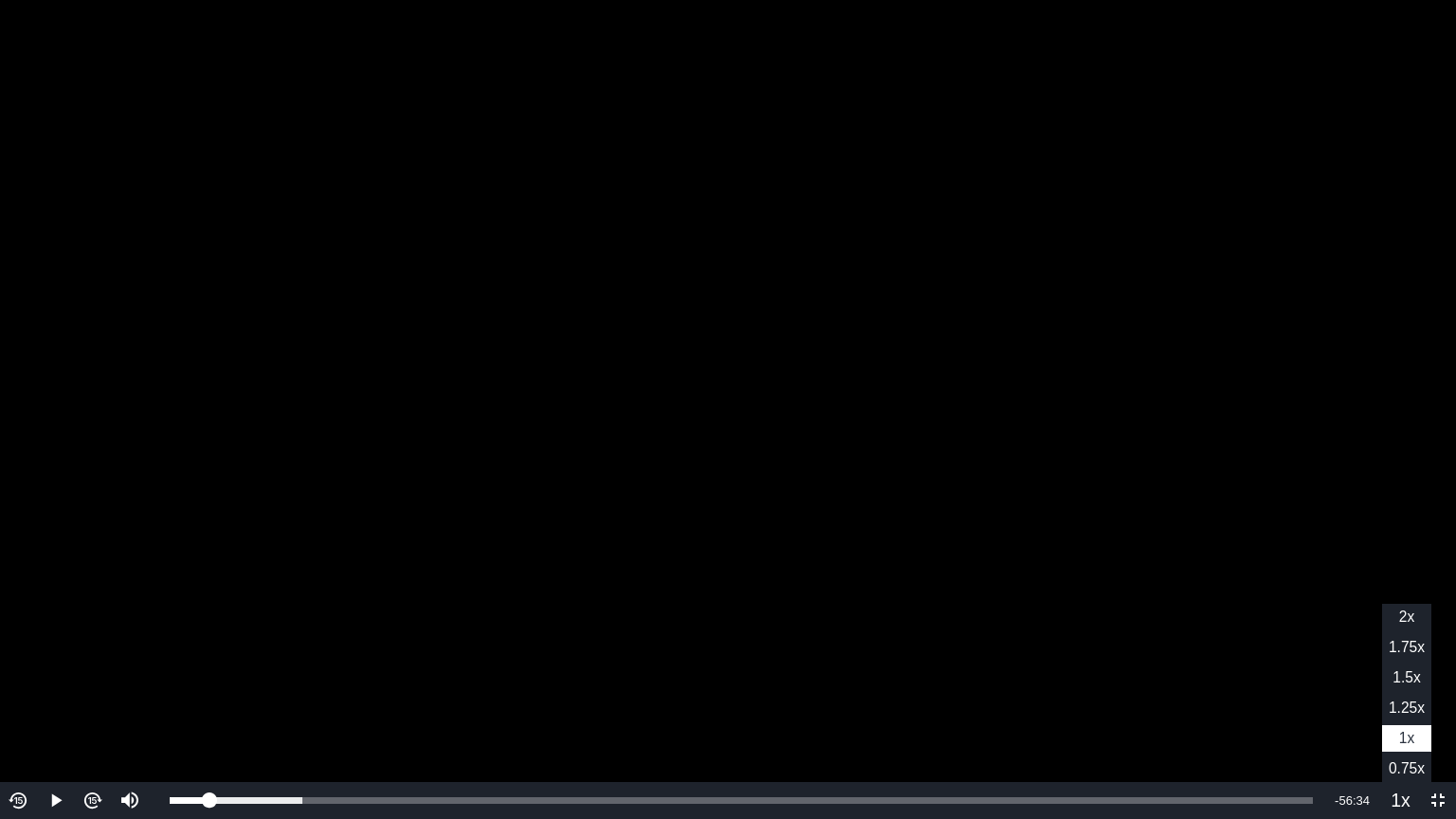 click on "Playback Rate" at bounding box center (1400, 800) 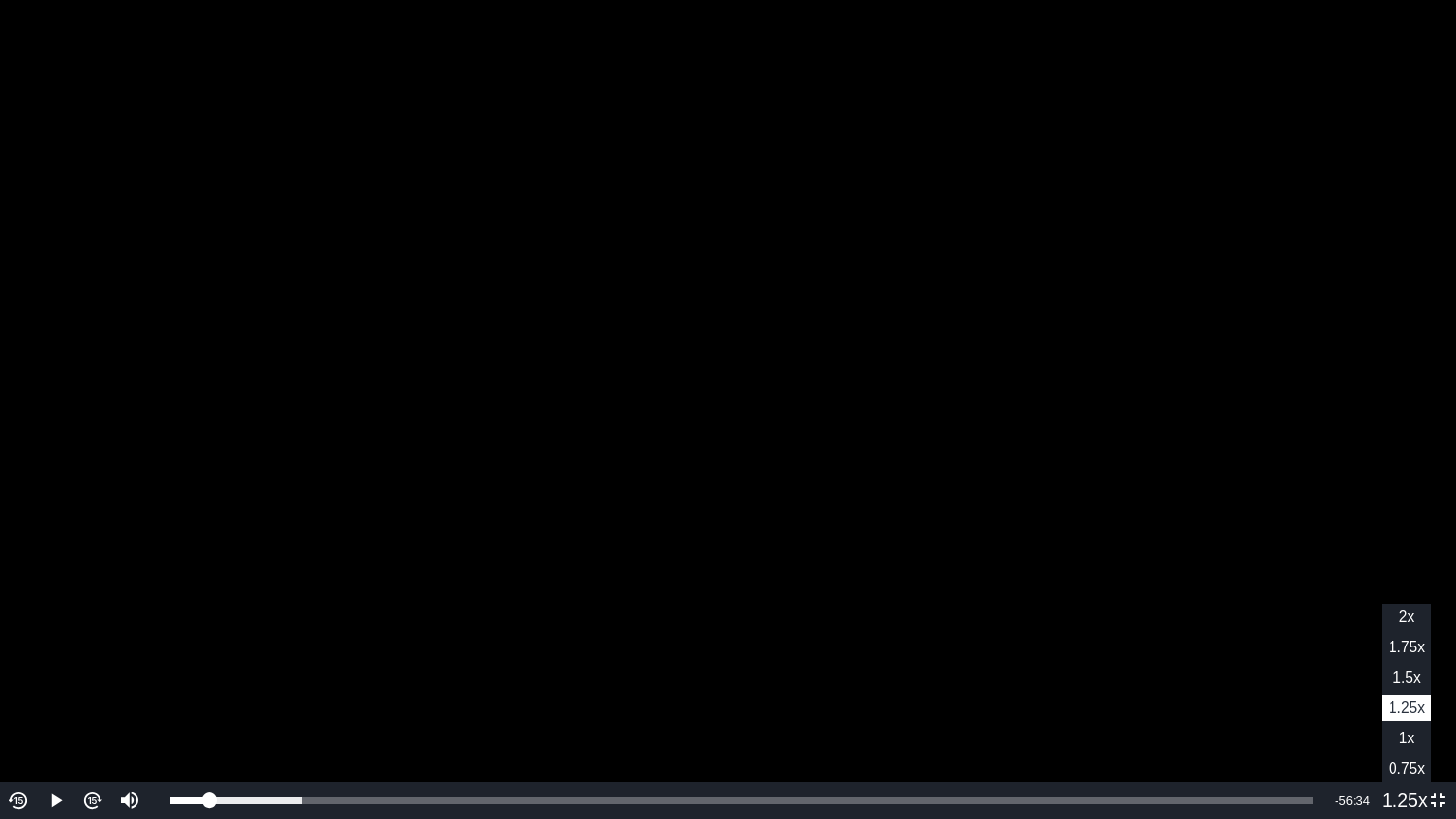 click on "2x" at bounding box center [1407, 616] 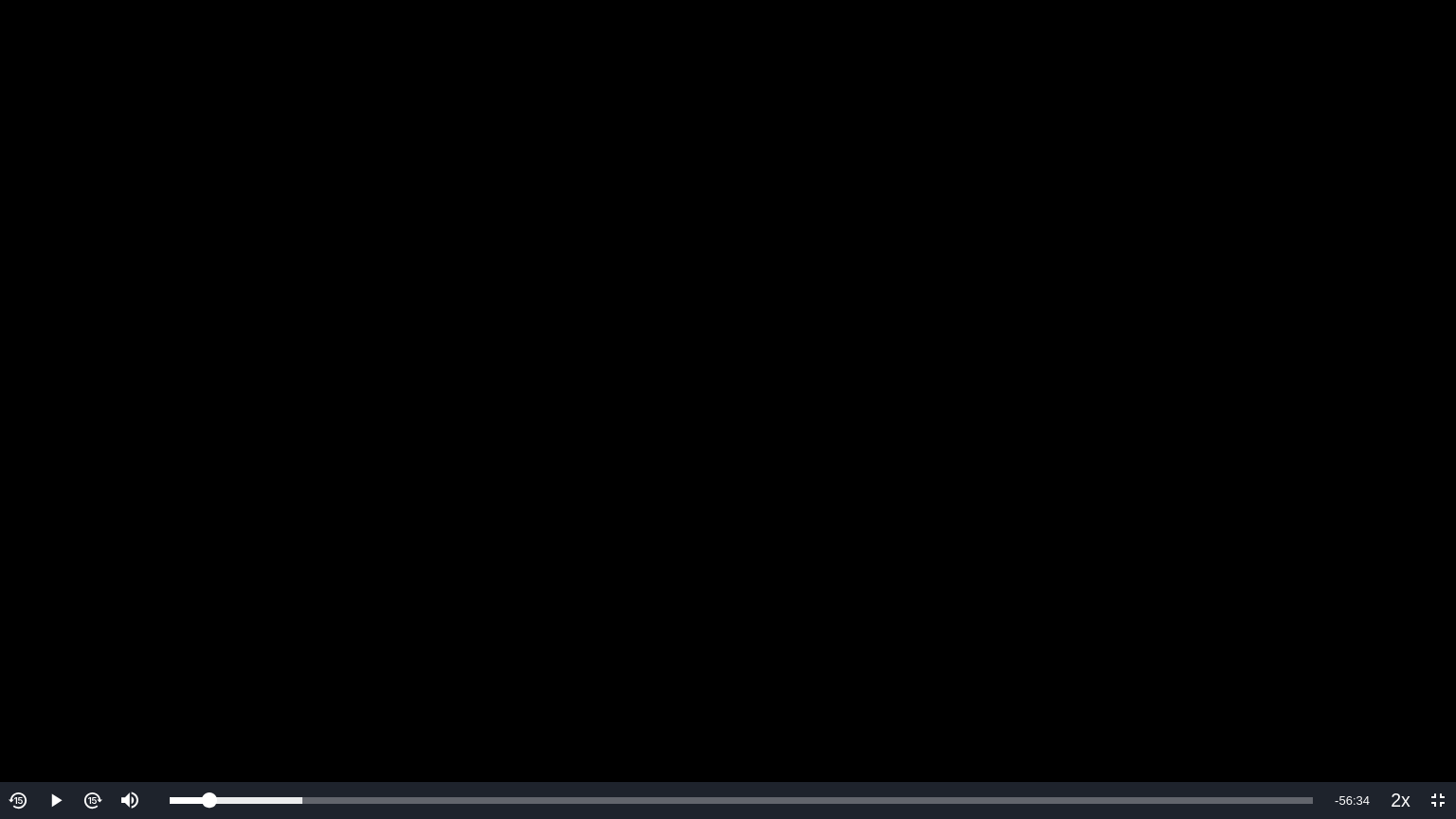 click on "To view this video please enable JavaScript, and consider upgrading to a web browser that   supports HTML5 video" at bounding box center [728, 410] 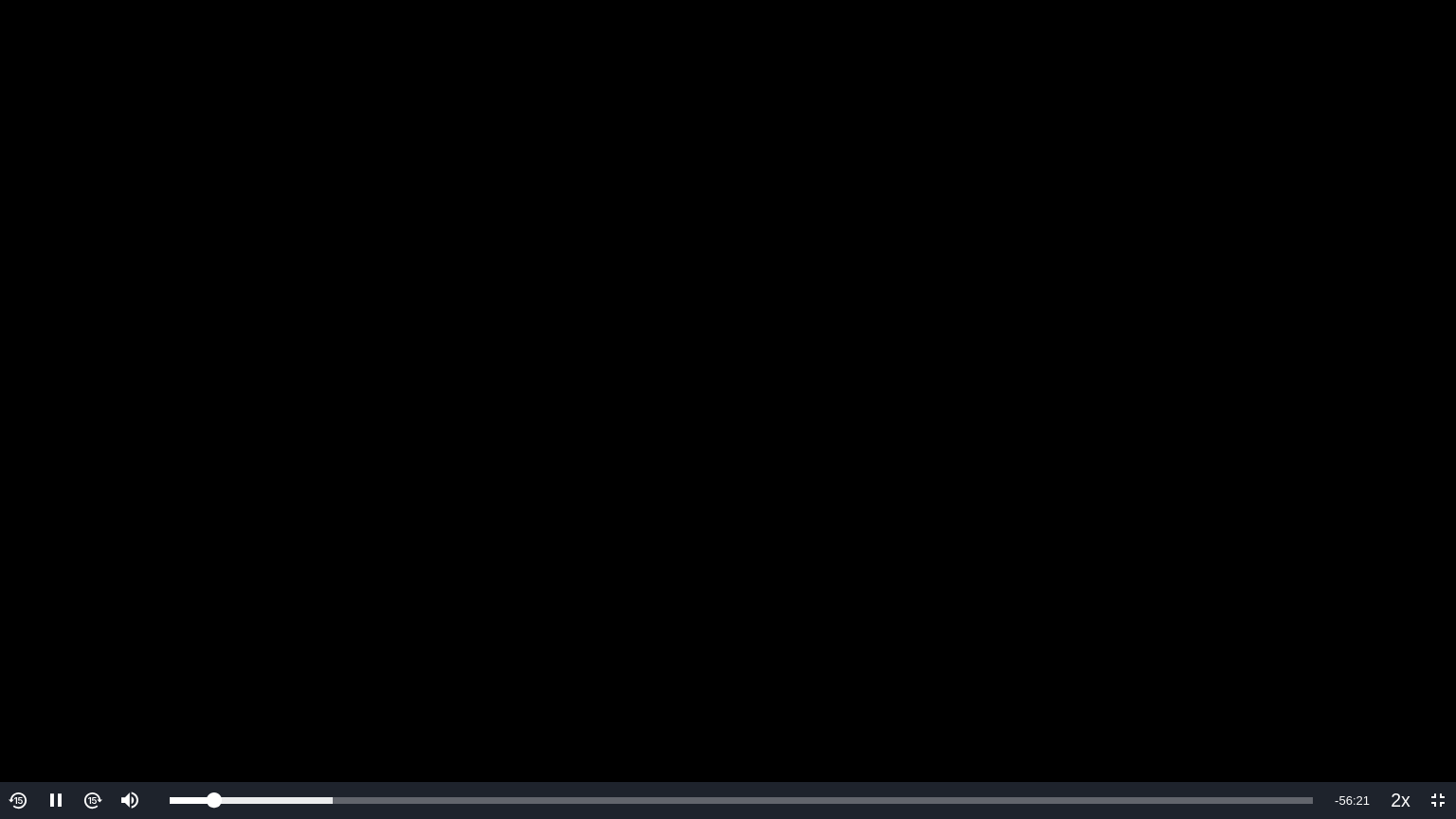 click on "To view this video please enable JavaScript, and consider upgrading to a web browser that   supports HTML5 video" at bounding box center [728, 410] 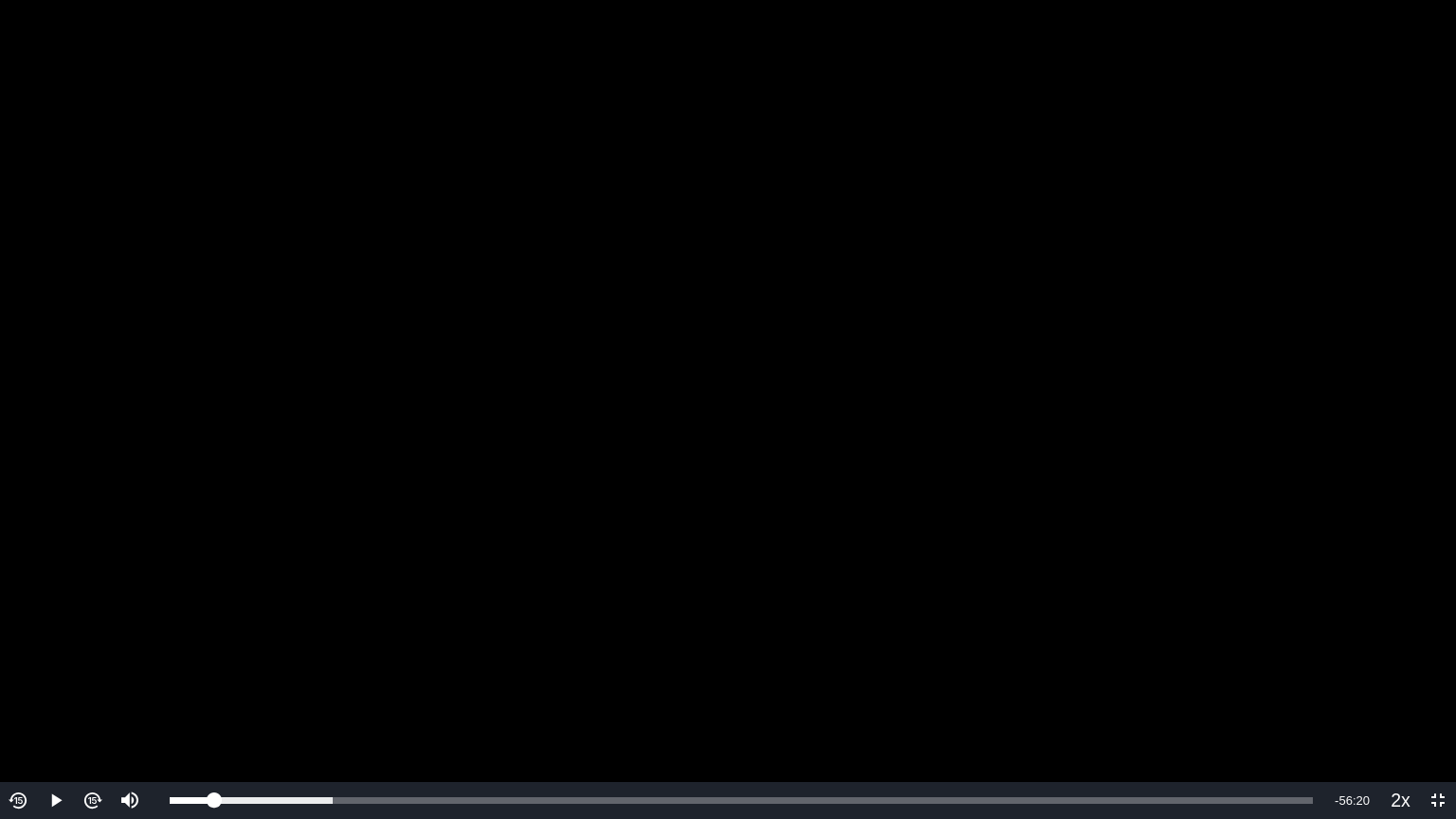 click on "To view this video please enable JavaScript, and consider upgrading to a web browser that   supports HTML5 video" at bounding box center (728, 410) 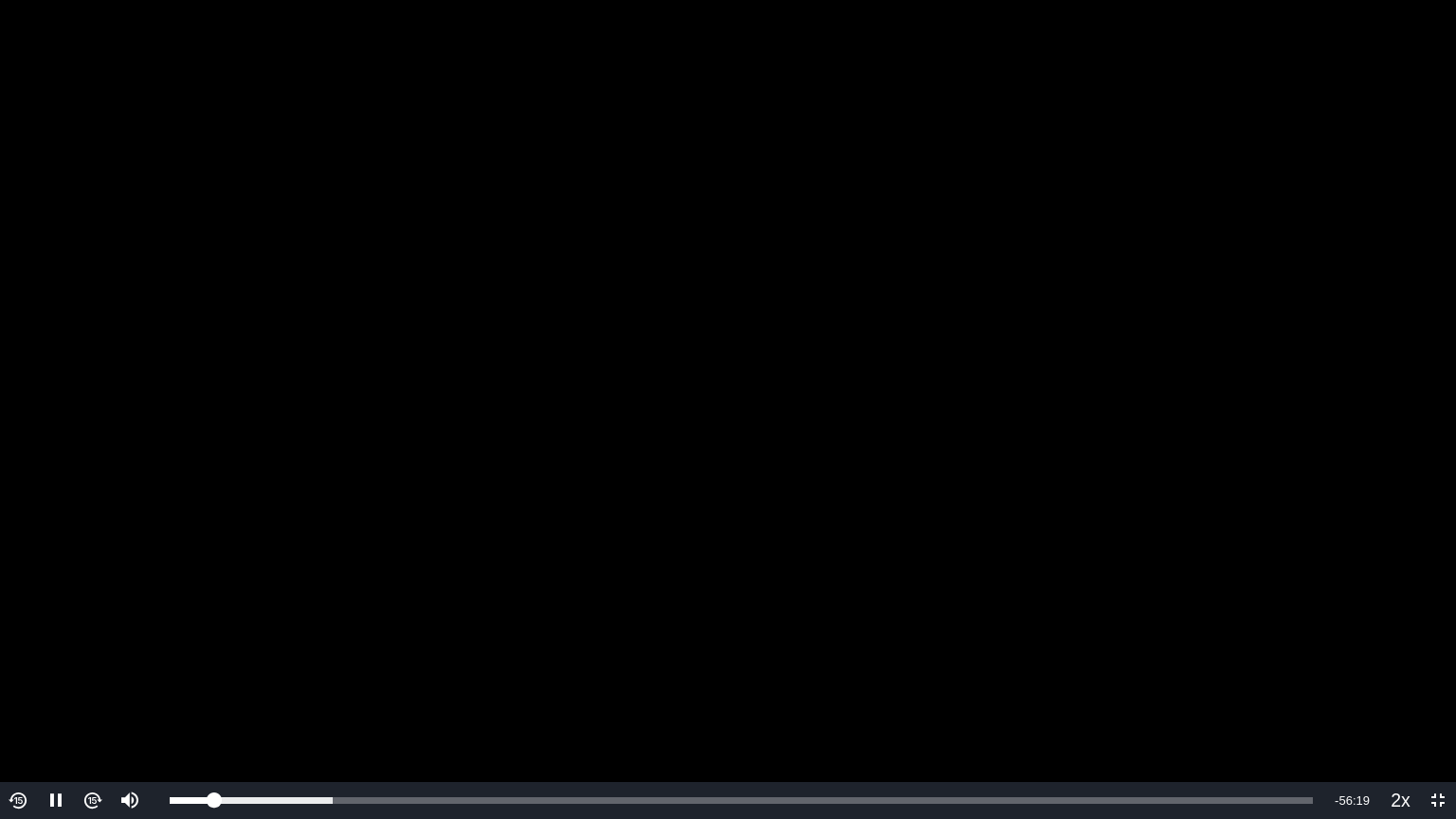 click on "To view this video please enable JavaScript, and consider upgrading to a web browser that   supports HTML5 video" at bounding box center [728, 410] 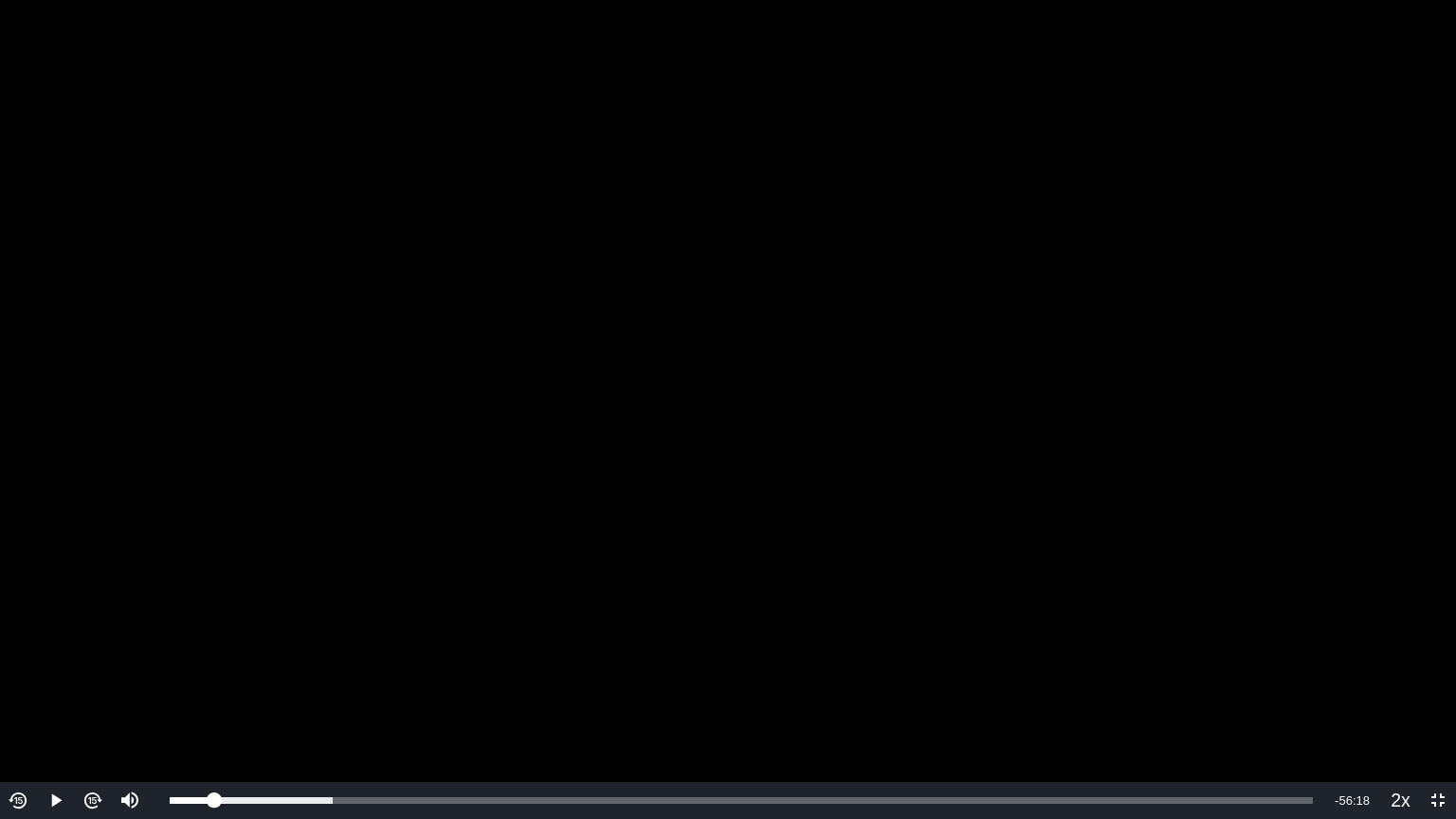click on "To view this video please enable JavaScript, and consider upgrading to a web browser that   supports HTML5 video" at bounding box center [728, 410] 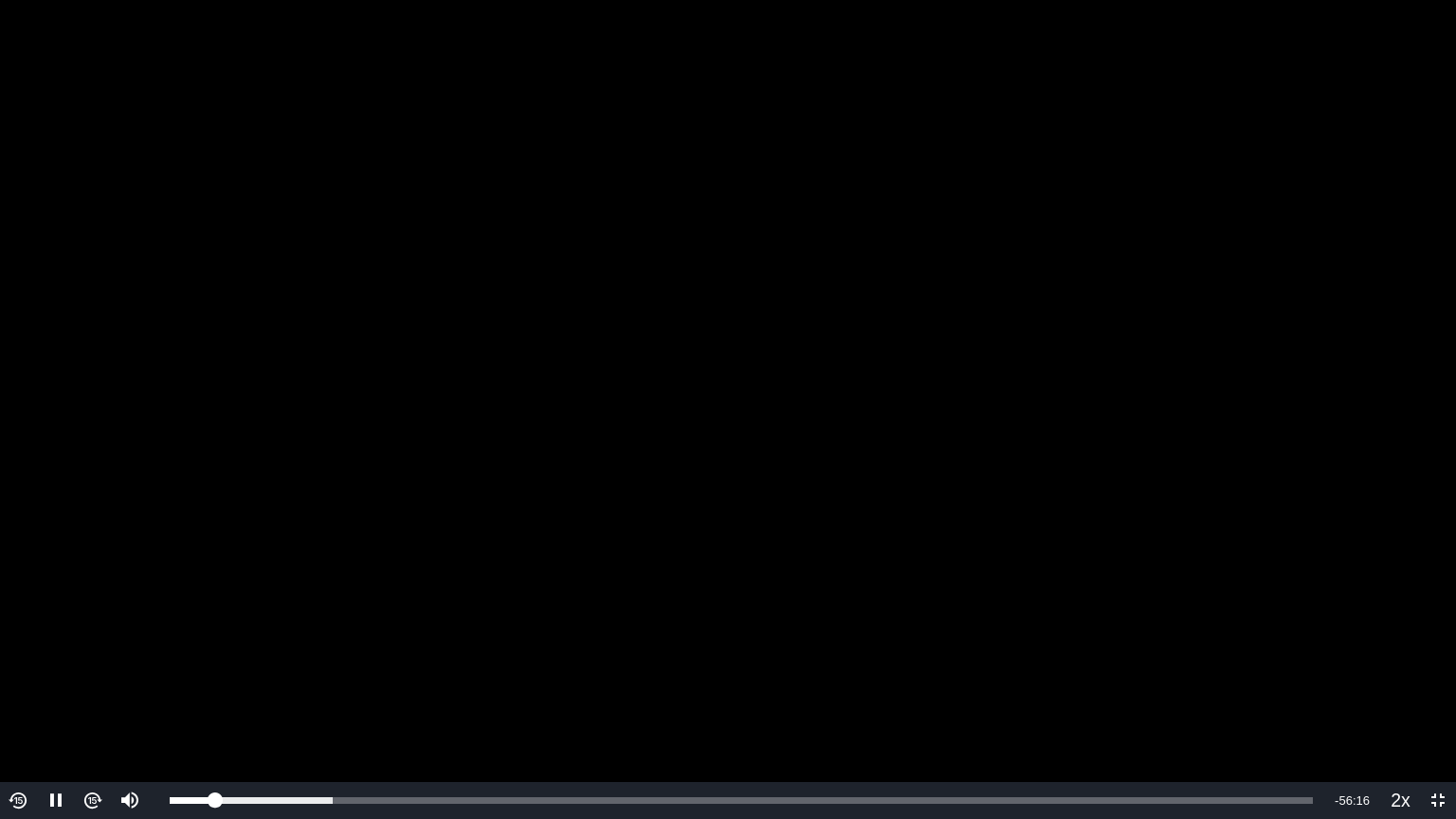 click on "To view this video please enable JavaScript, and consider upgrading to a web browser that   supports HTML5 video" at bounding box center [728, 410] 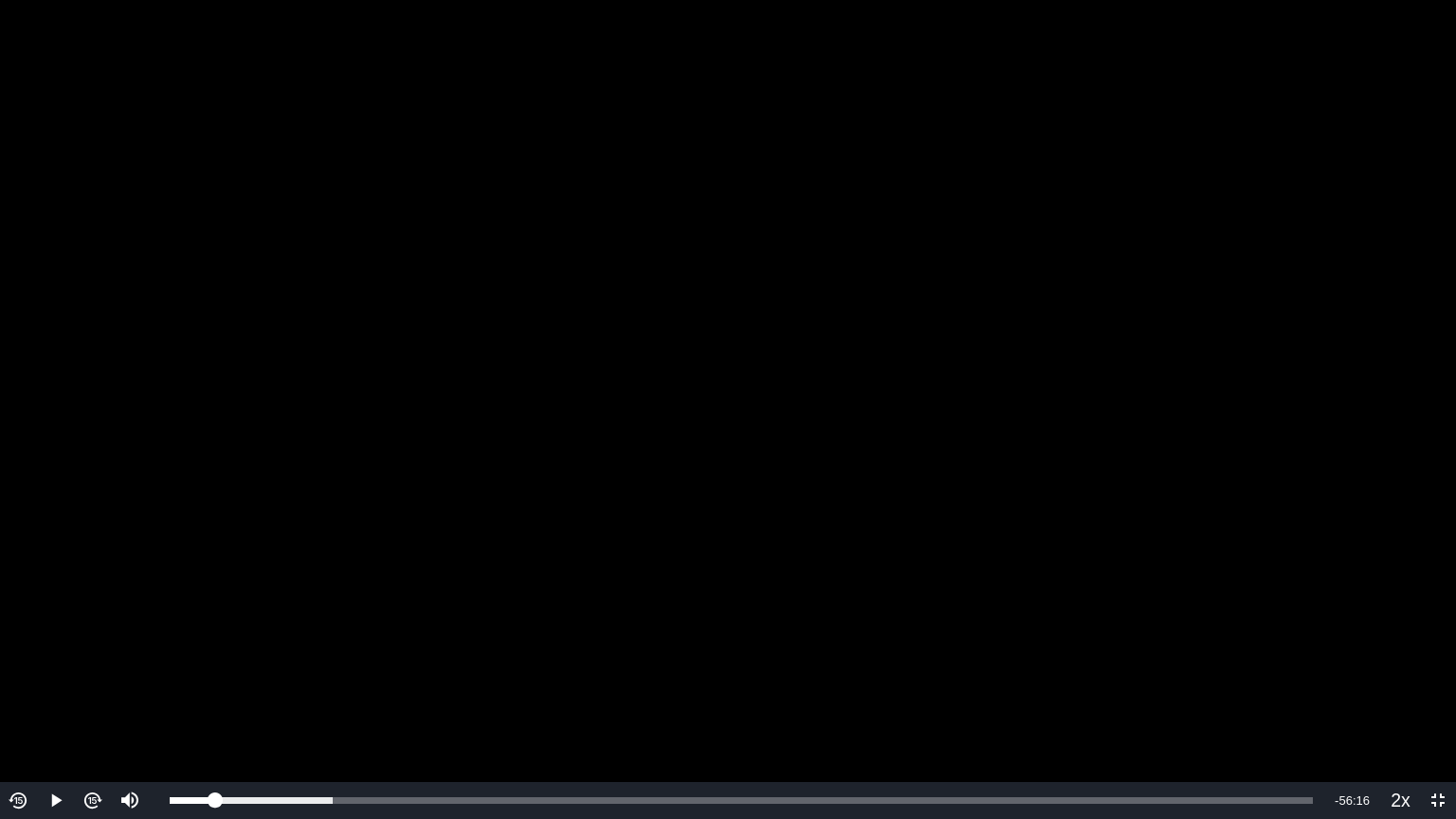 click on "To view this video please enable JavaScript, and consider upgrading to a web browser that   supports HTML5 video" at bounding box center (728, 410) 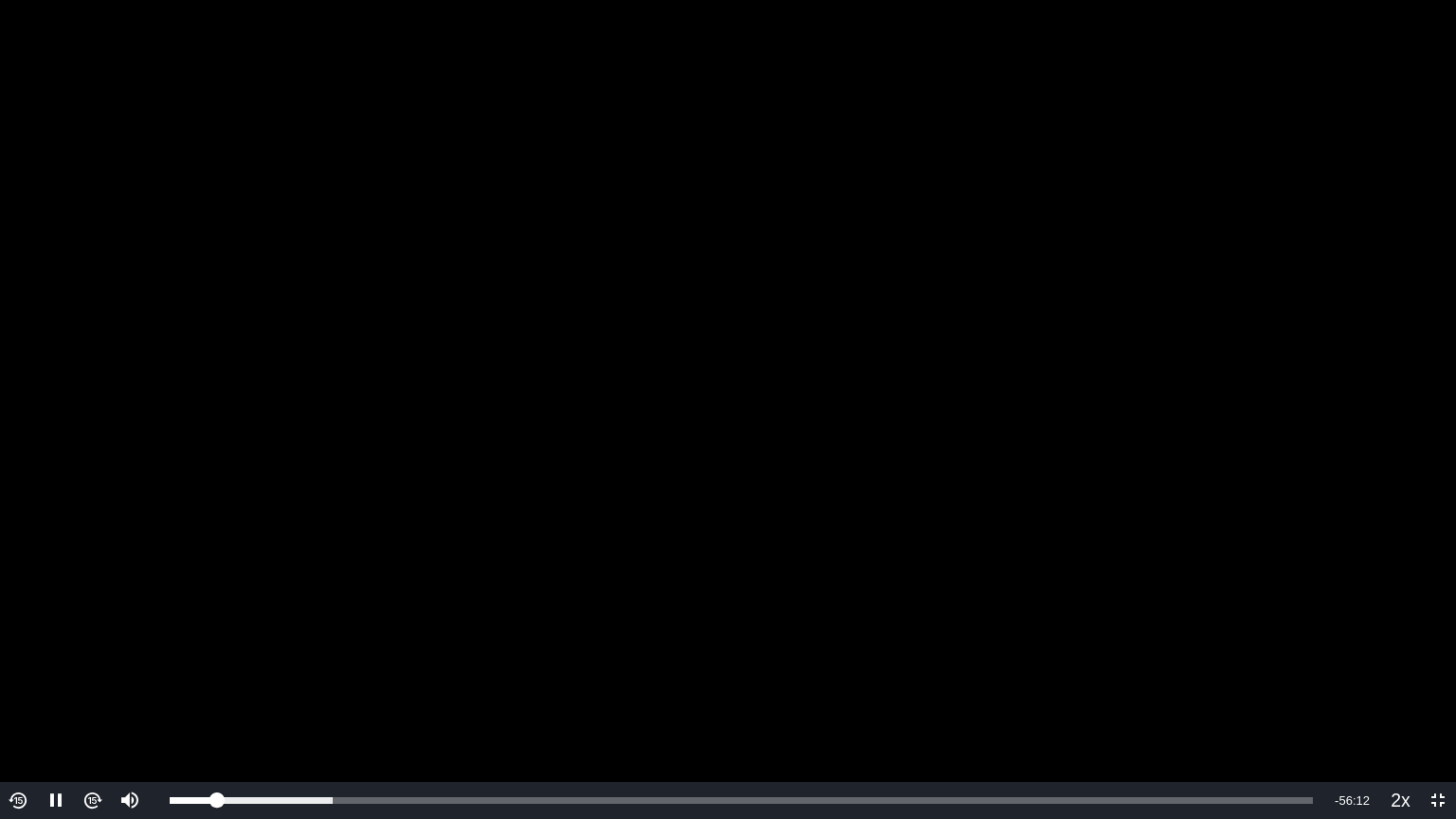 click on "To view this video please enable JavaScript, and consider upgrading to a web browser that   supports HTML5 video" at bounding box center [728, 410] 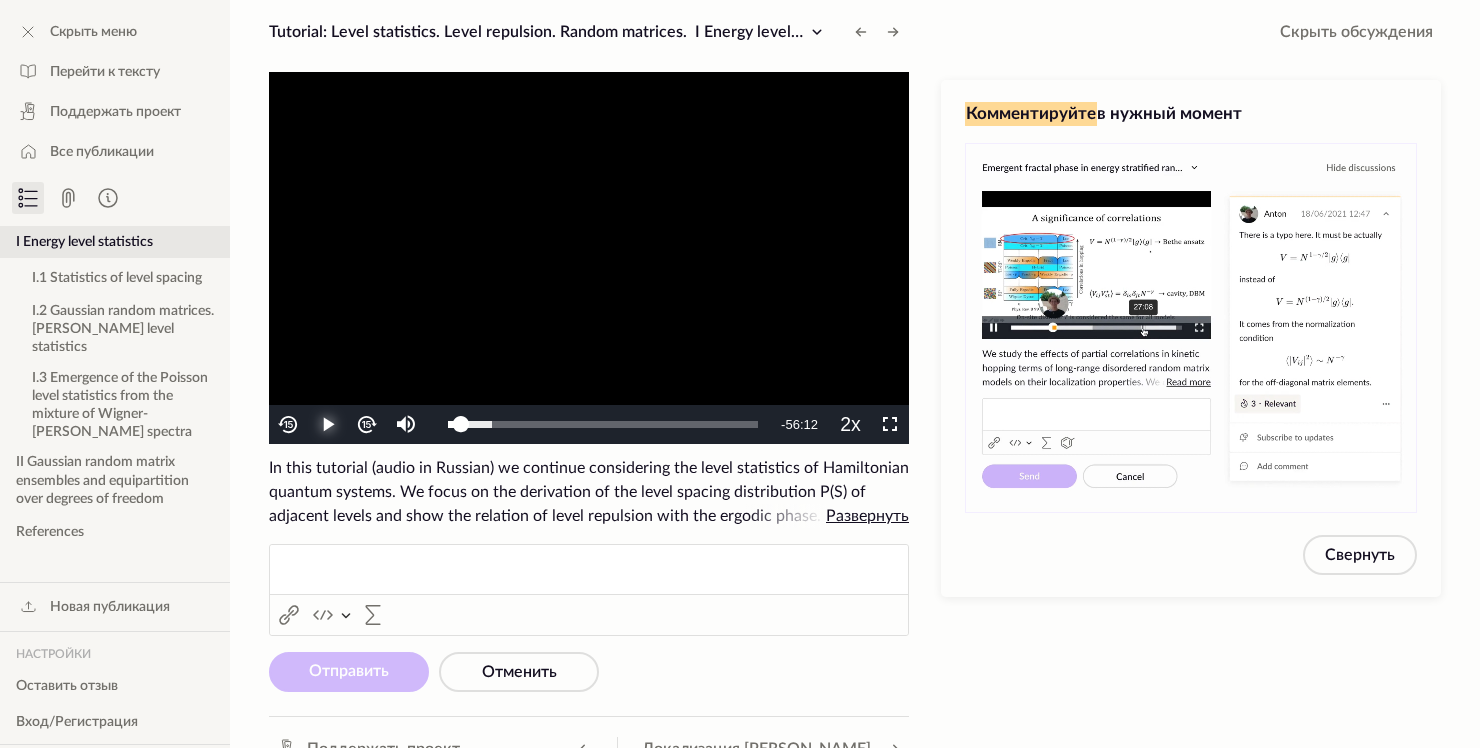 click at bounding box center [328, 425] 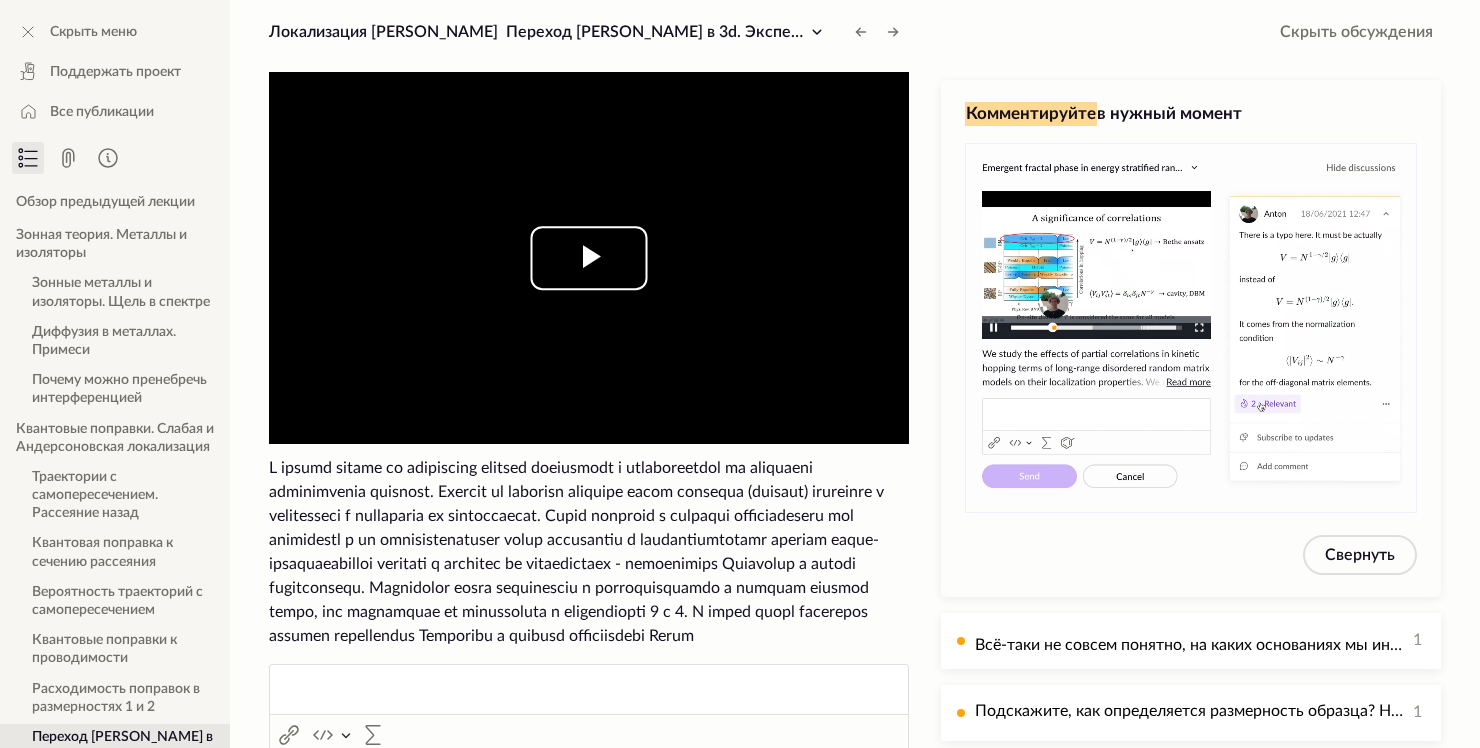 click at bounding box center (589, 258) 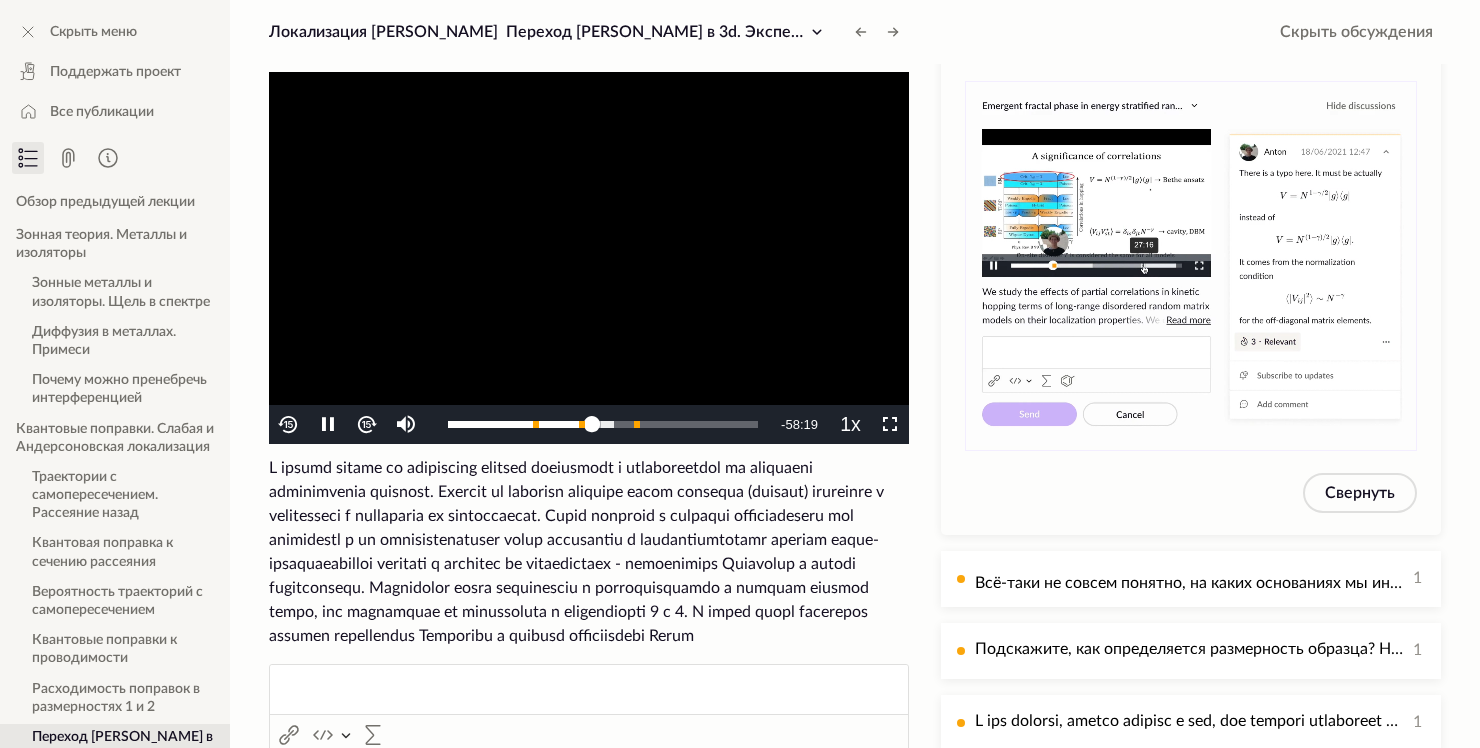 scroll, scrollTop: 73, scrollLeft: 0, axis: vertical 